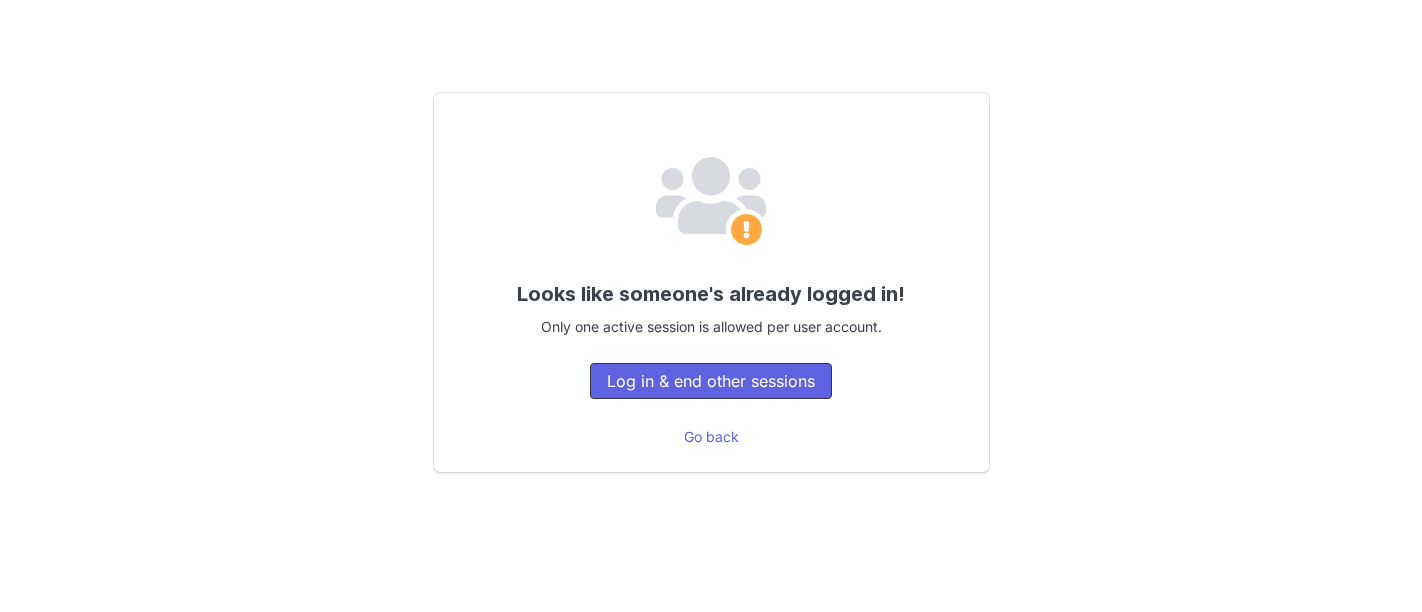 click on "Log in & end other sessions" at bounding box center (711, 381) 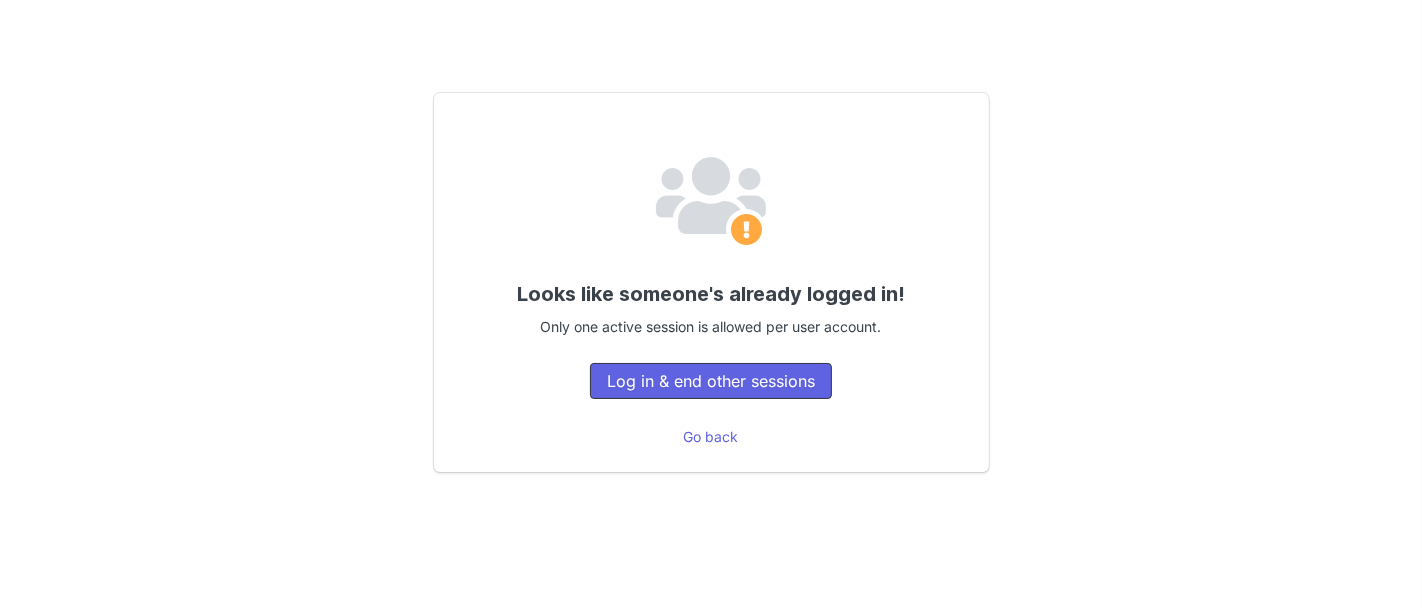 scroll, scrollTop: 0, scrollLeft: 0, axis: both 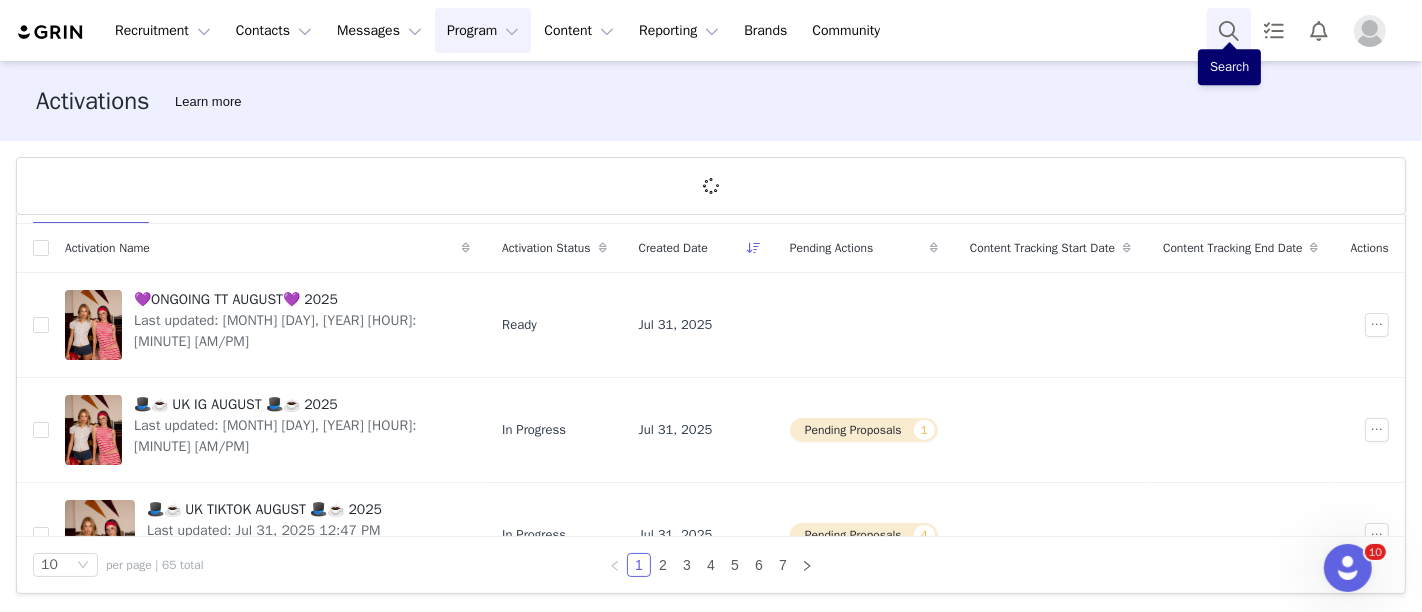 click at bounding box center (1229, 30) 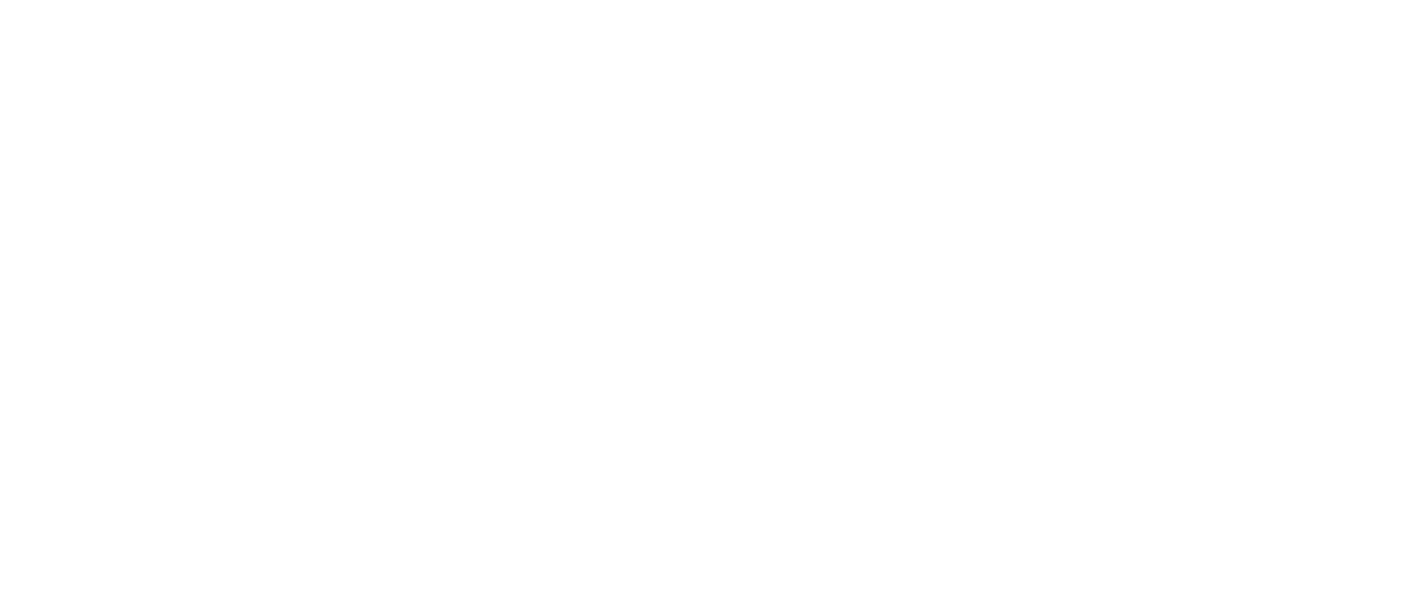 scroll, scrollTop: 0, scrollLeft: 0, axis: both 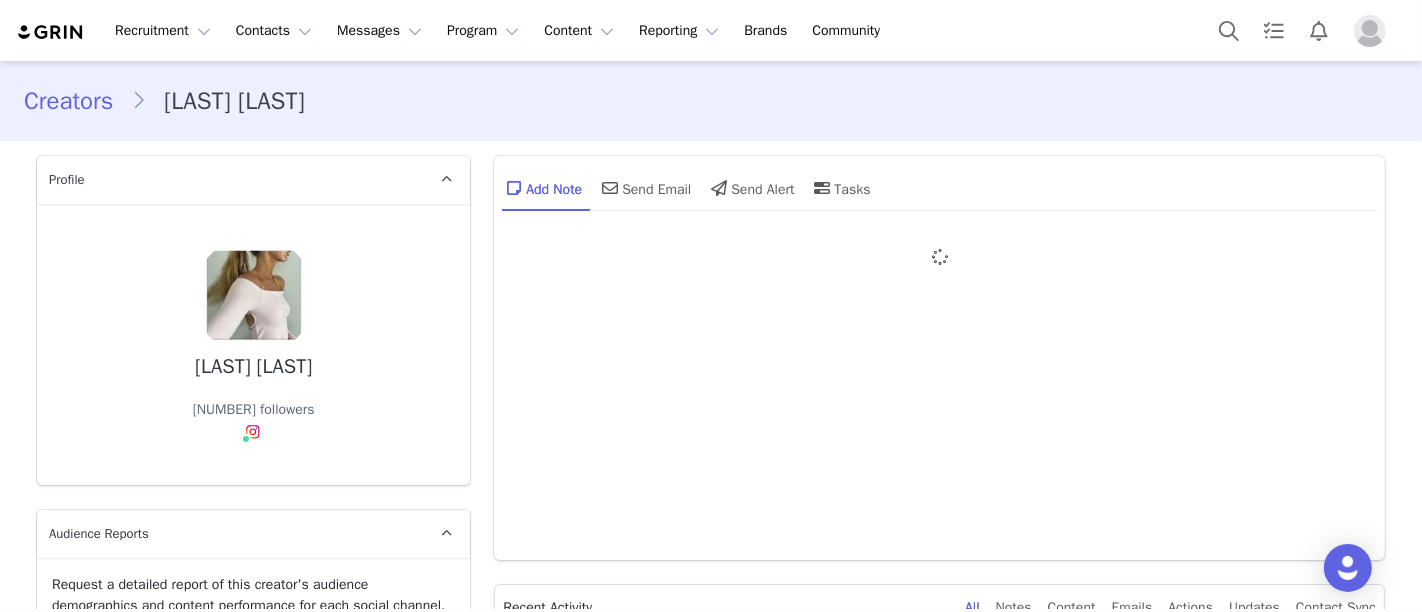 type on "+1 (United States)" 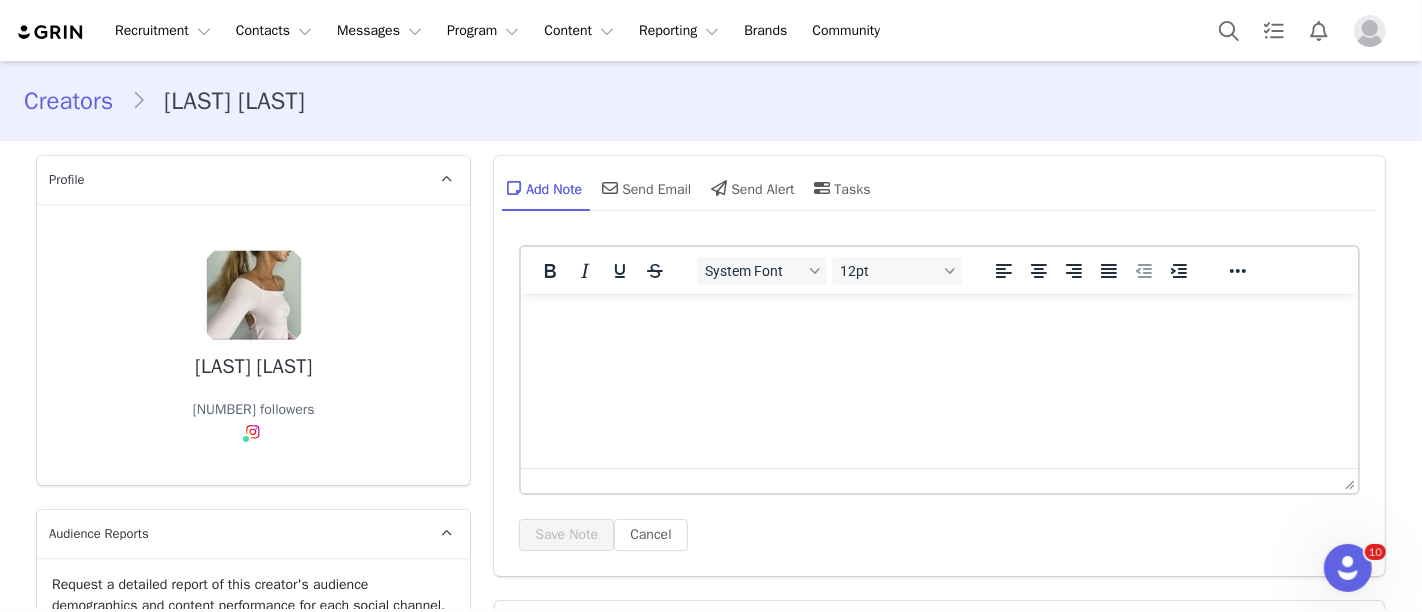 scroll, scrollTop: 0, scrollLeft: 0, axis: both 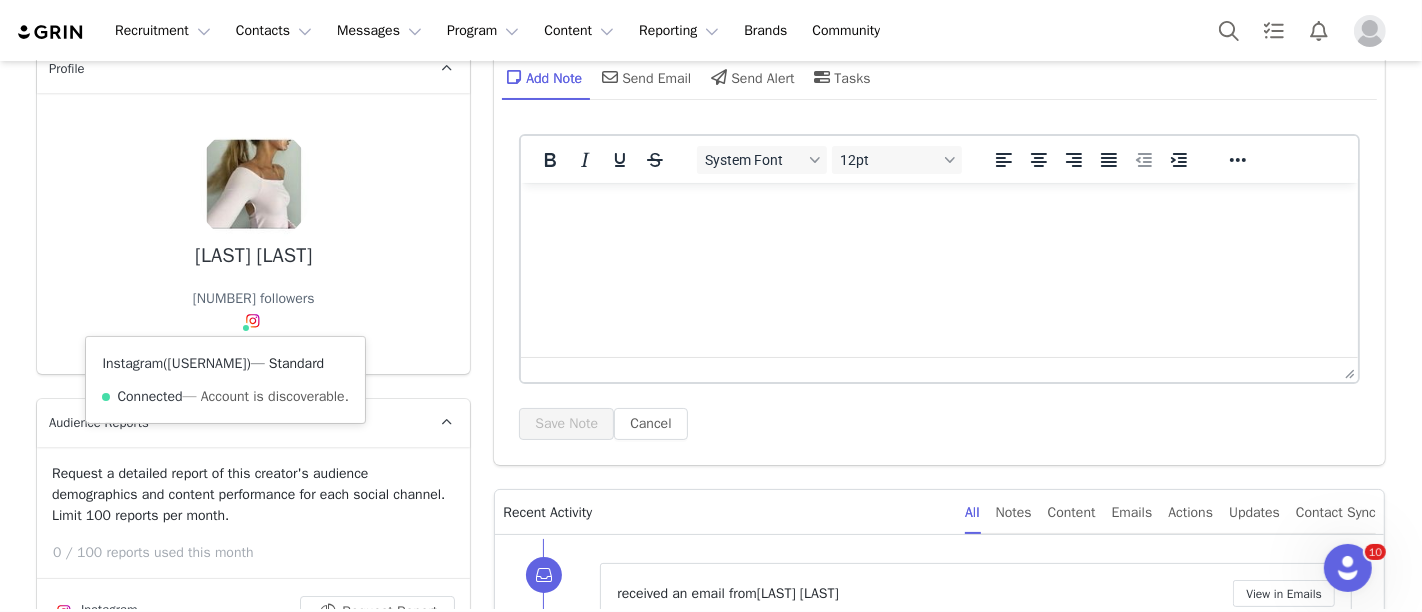 click on "[USERNAME]" at bounding box center (207, 363) 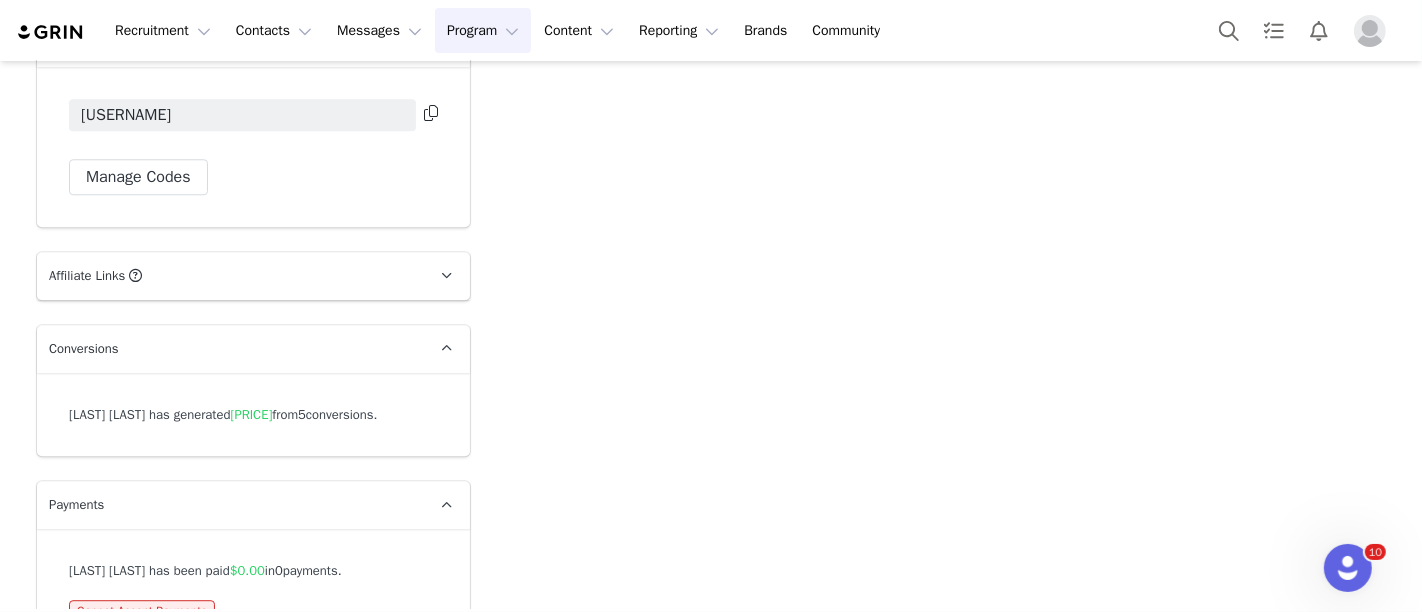 scroll, scrollTop: 4602, scrollLeft: 0, axis: vertical 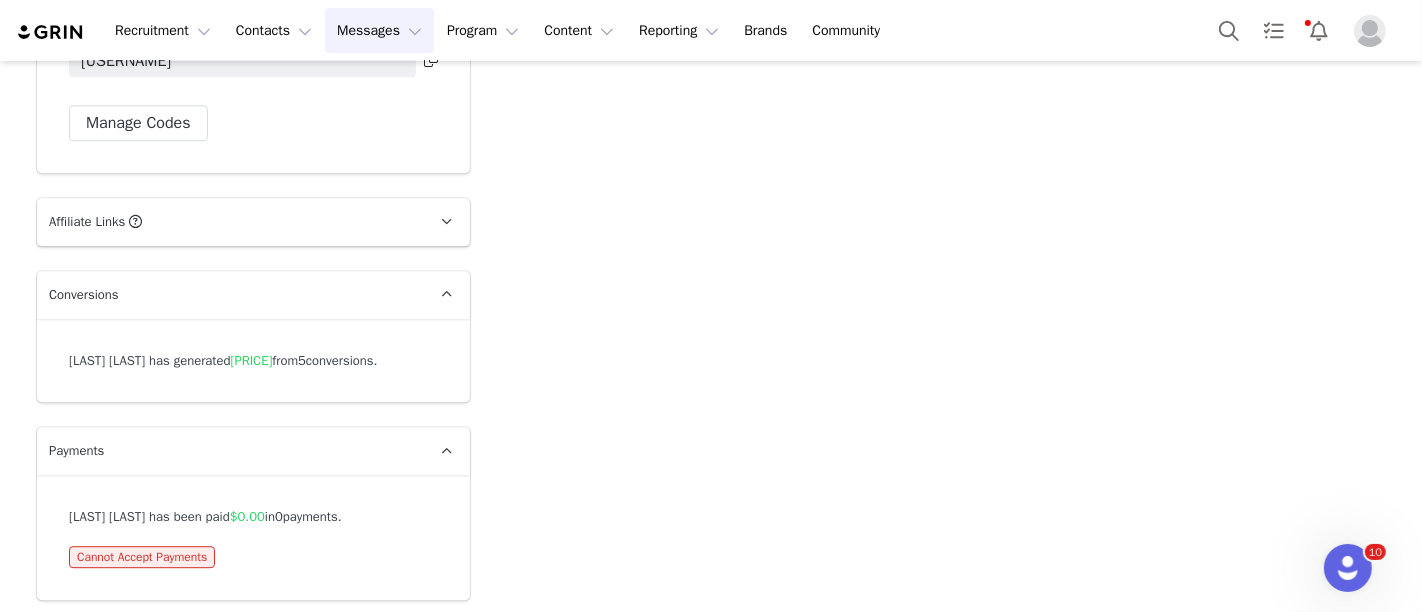 click on "Messages Messages" at bounding box center (379, 30) 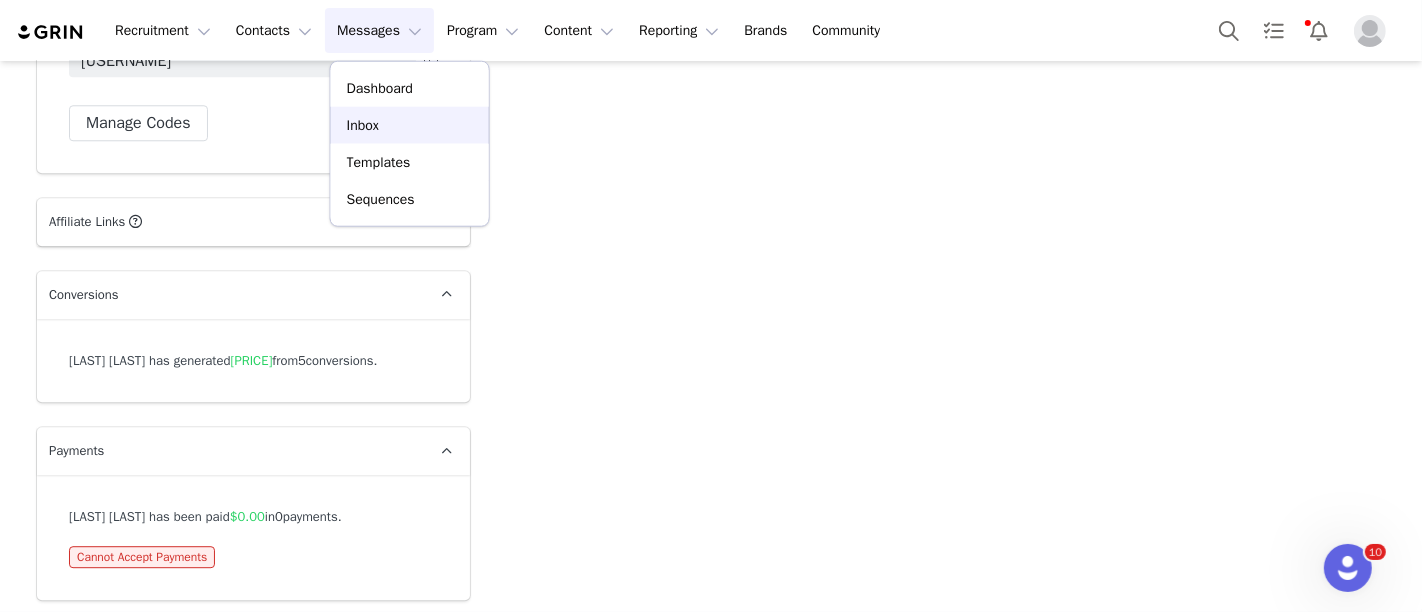 click on "Inbox" at bounding box center (410, 125) 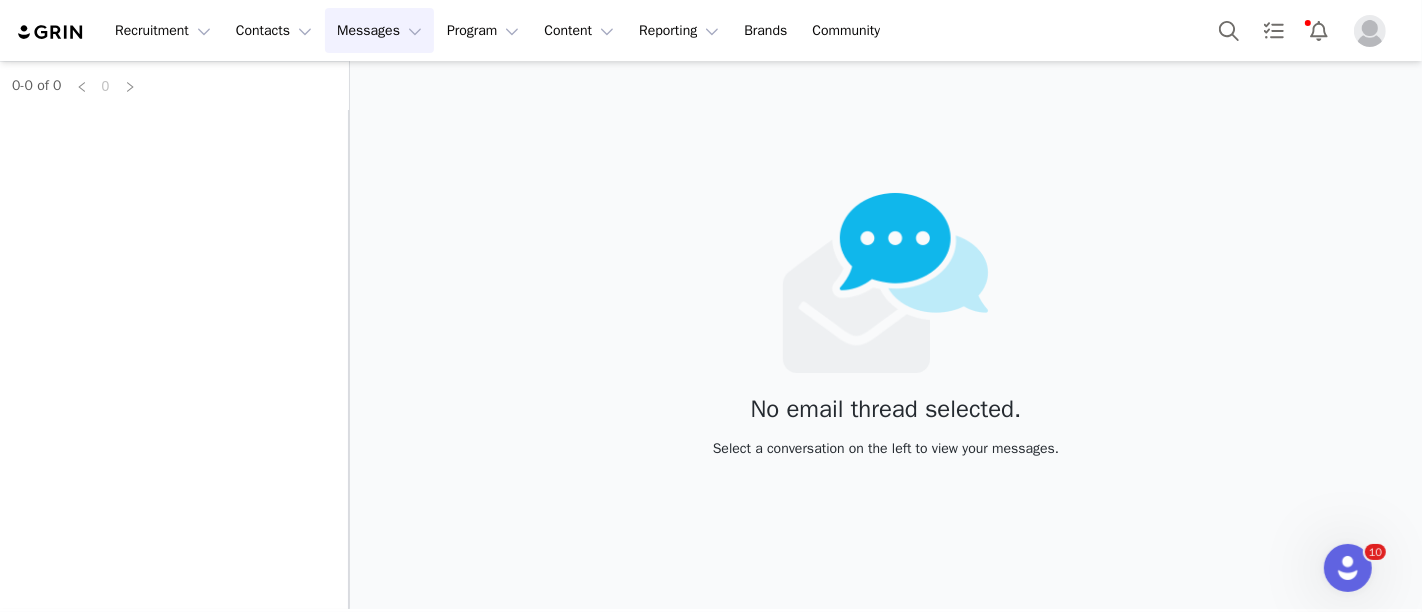 scroll, scrollTop: 0, scrollLeft: 0, axis: both 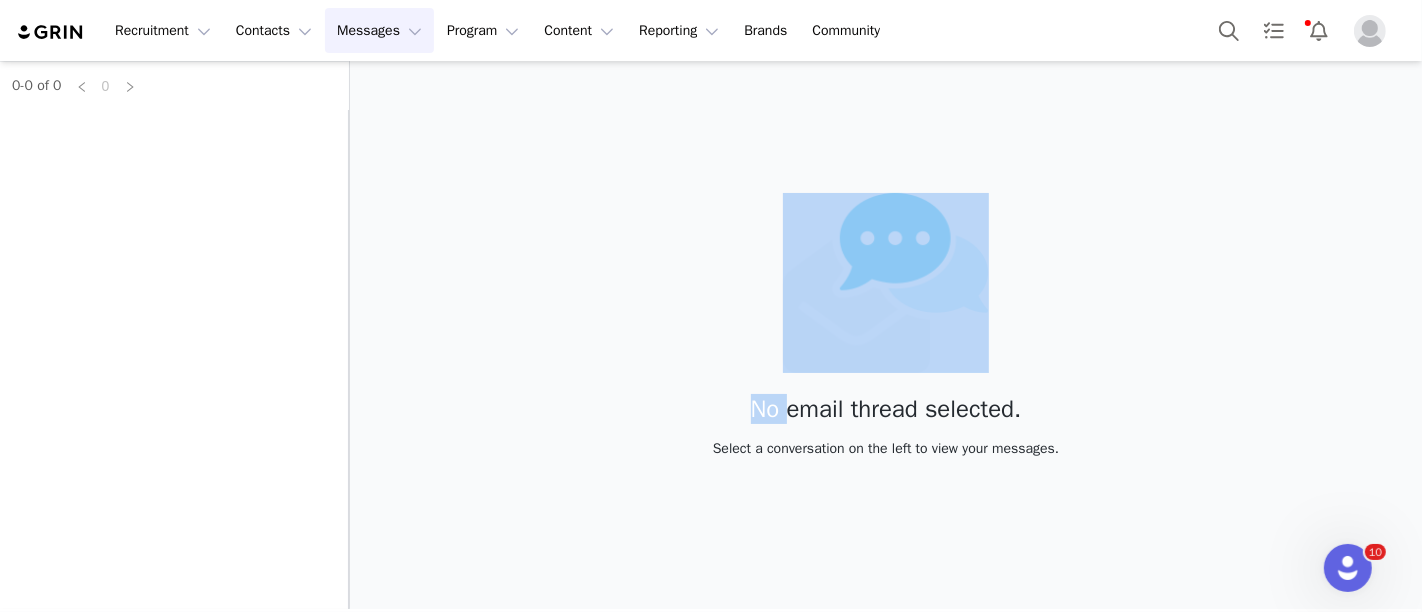 click on "[NUMBER]" at bounding box center [174, 335] 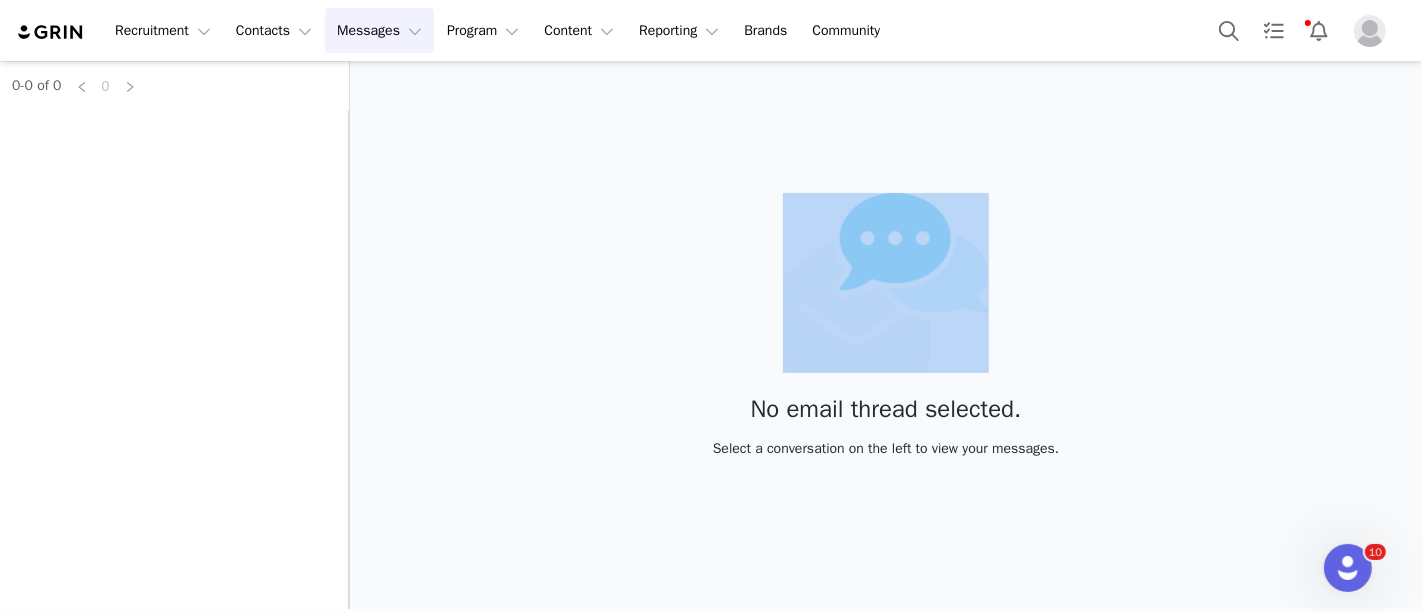 click on "[NUMBER]" at bounding box center [174, 335] 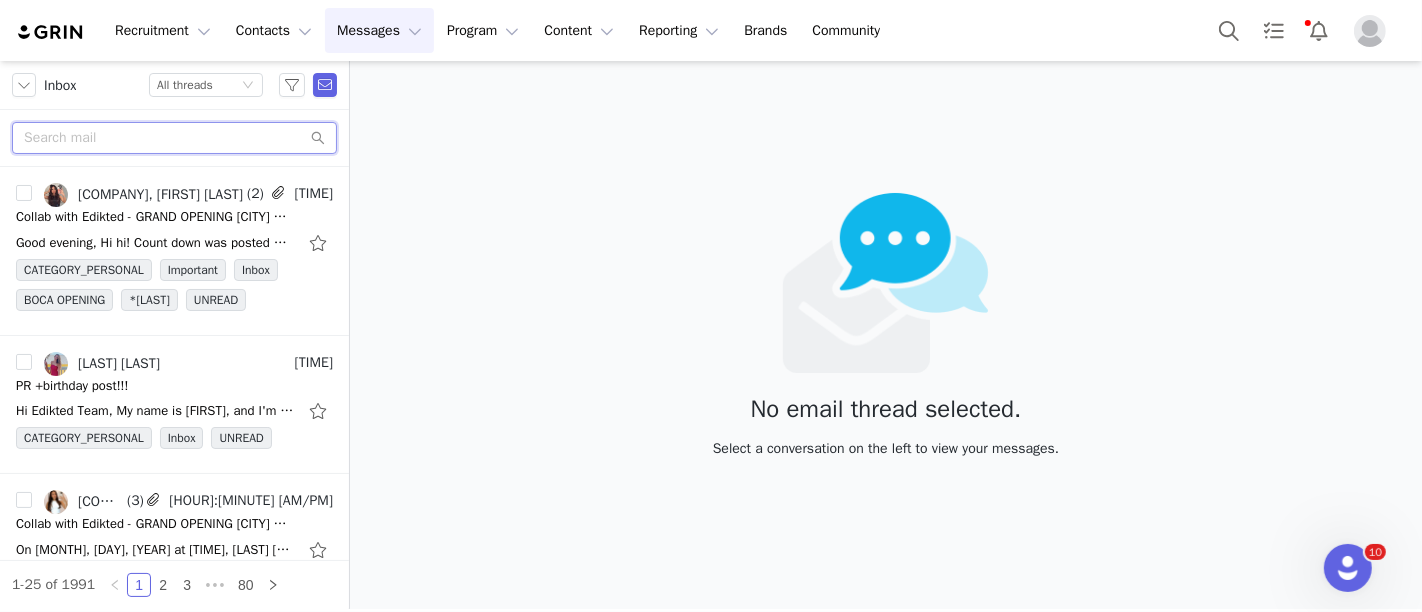click at bounding box center [174, 138] 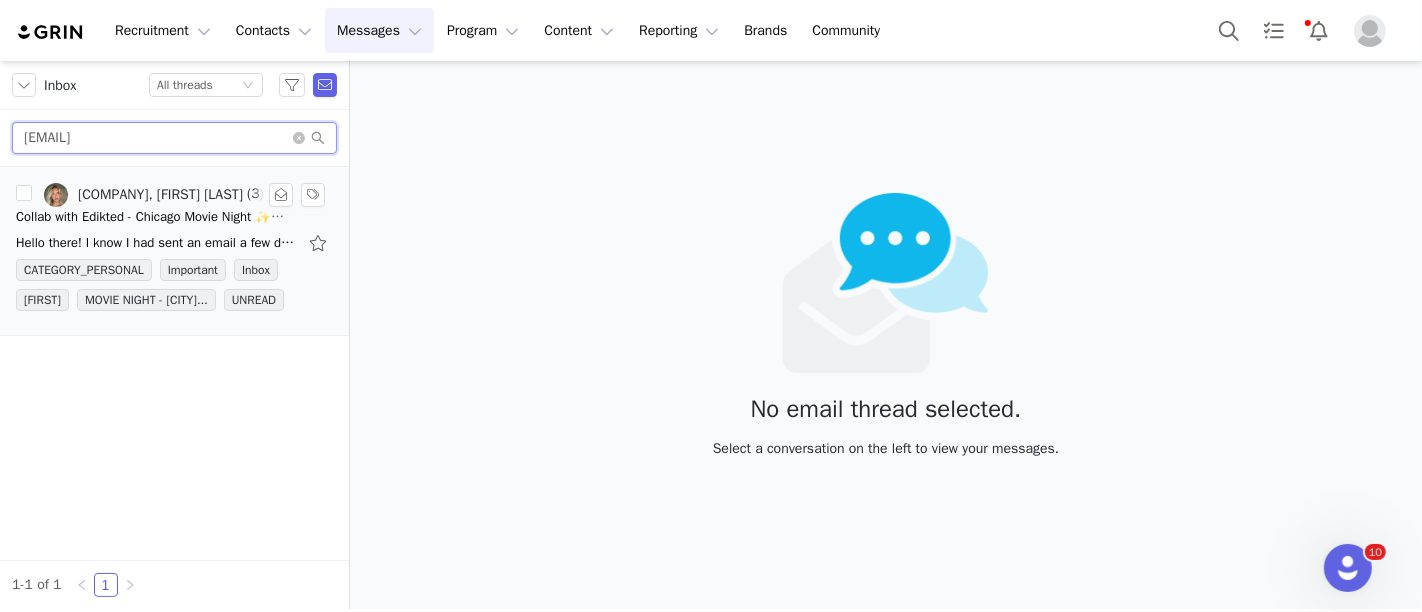 type on "[EMAIL]" 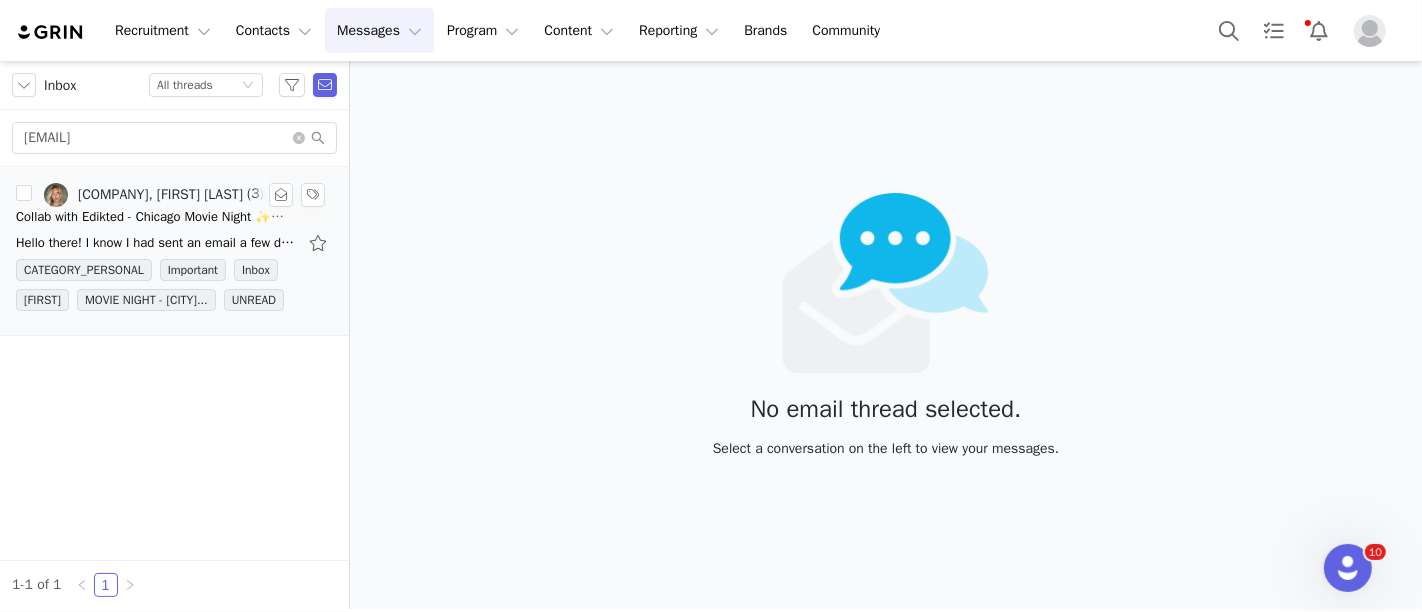 click on "[COMPANY], [FIRST] [LAST]" at bounding box center [160, 195] 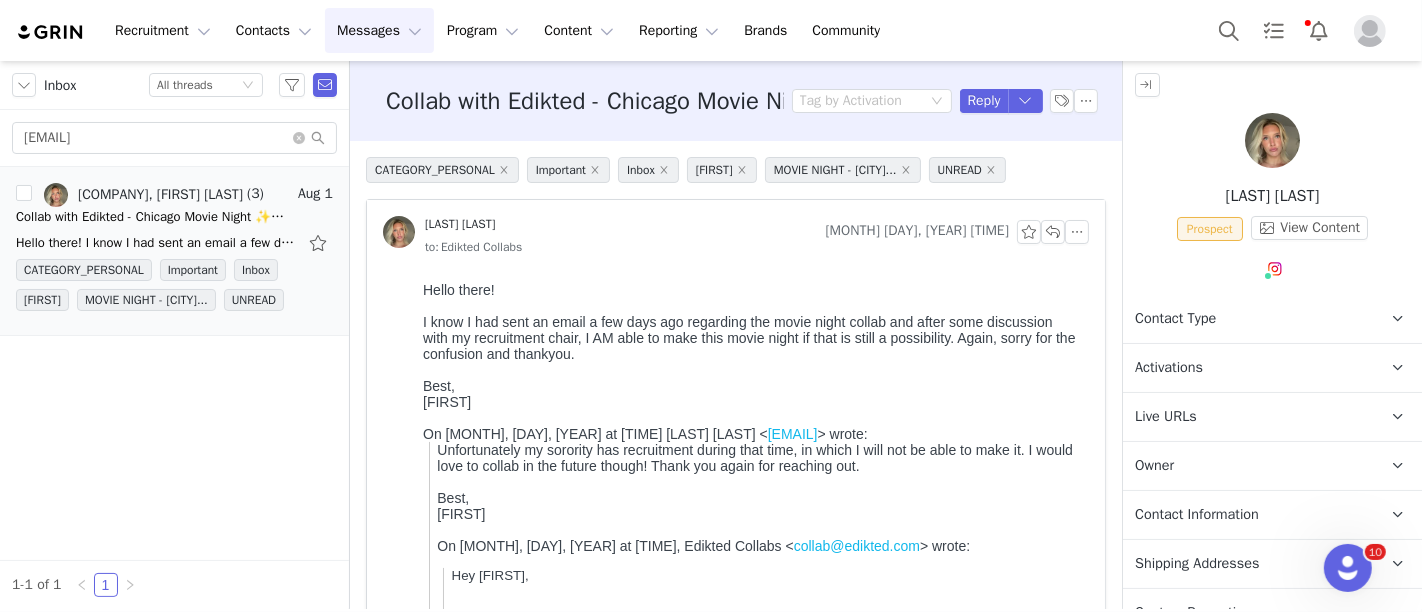 scroll, scrollTop: 0, scrollLeft: 0, axis: both 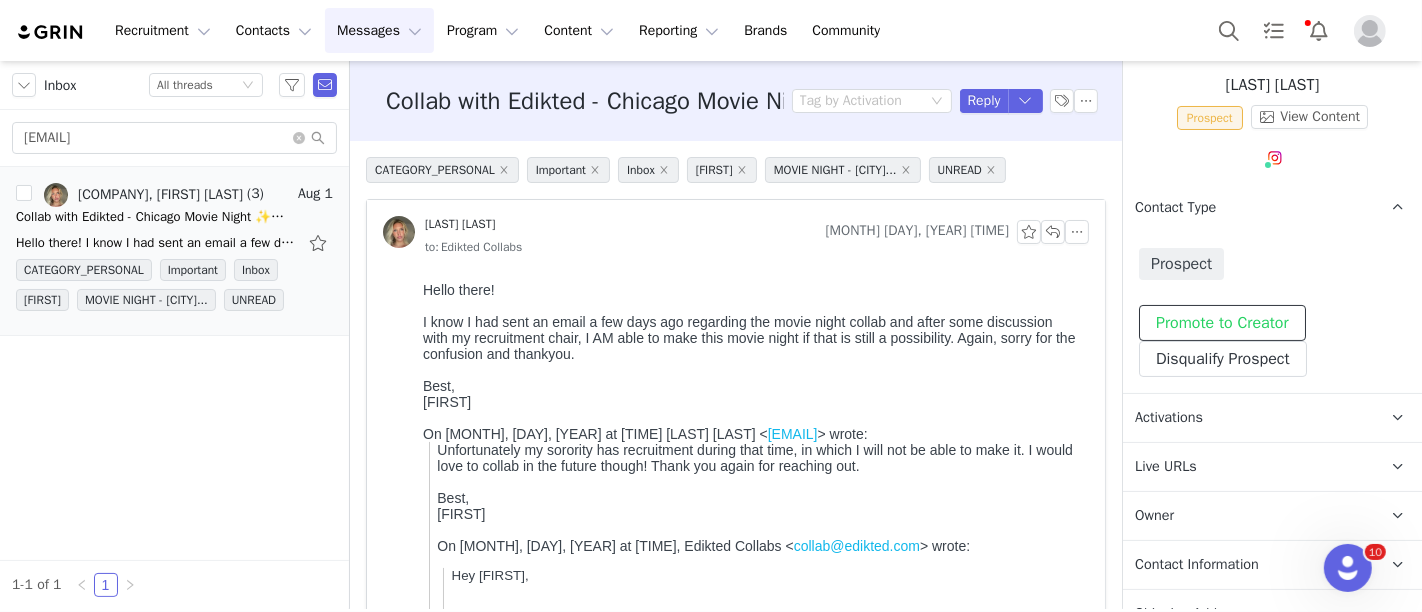 click on "Promote to Creator" at bounding box center (1222, 323) 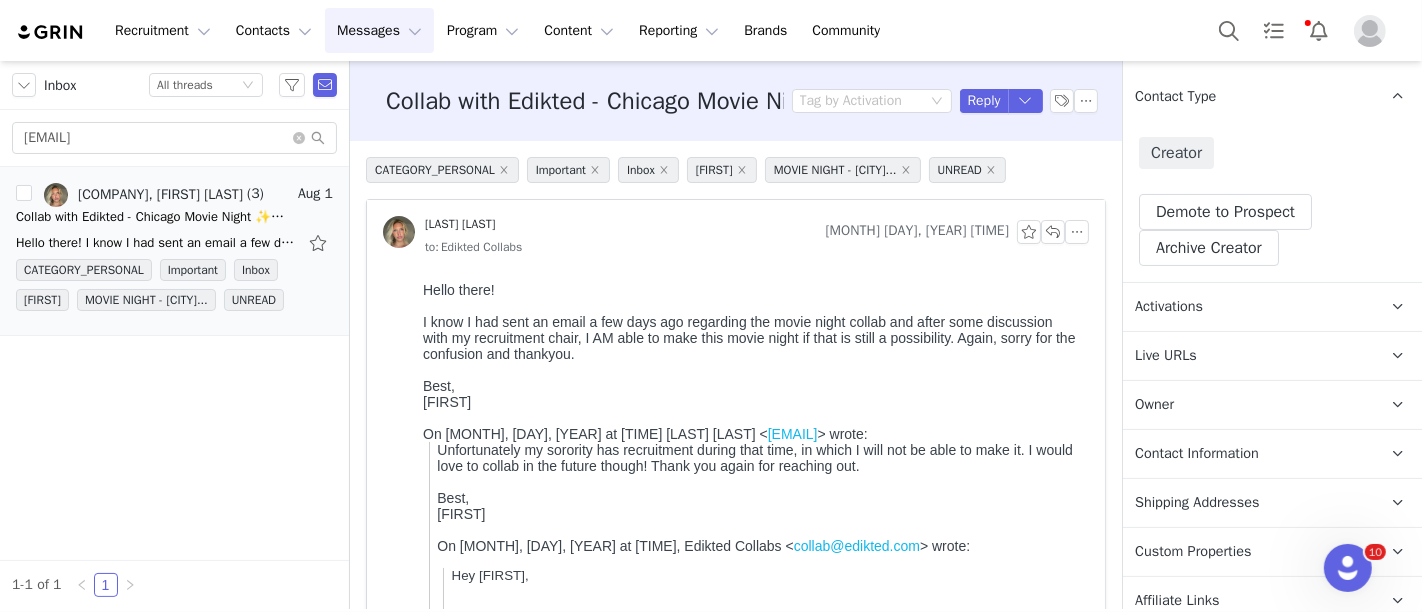 click on "Activations" at bounding box center (1248, 307) 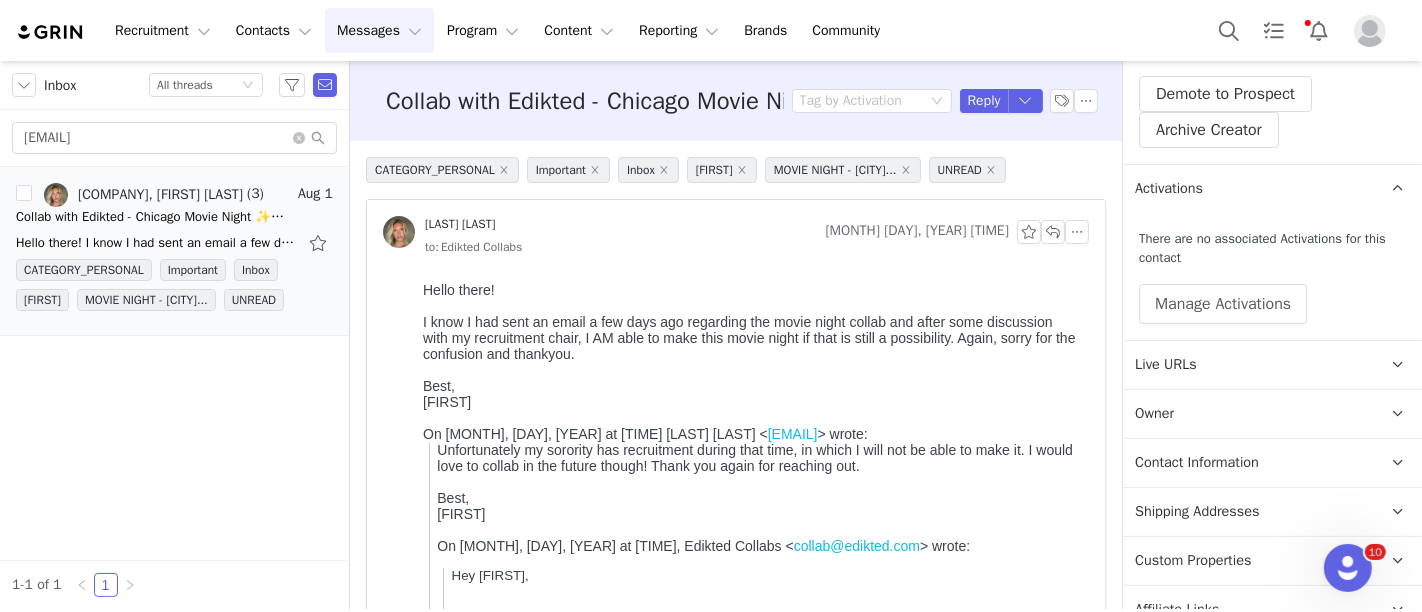 scroll, scrollTop: 444, scrollLeft: 0, axis: vertical 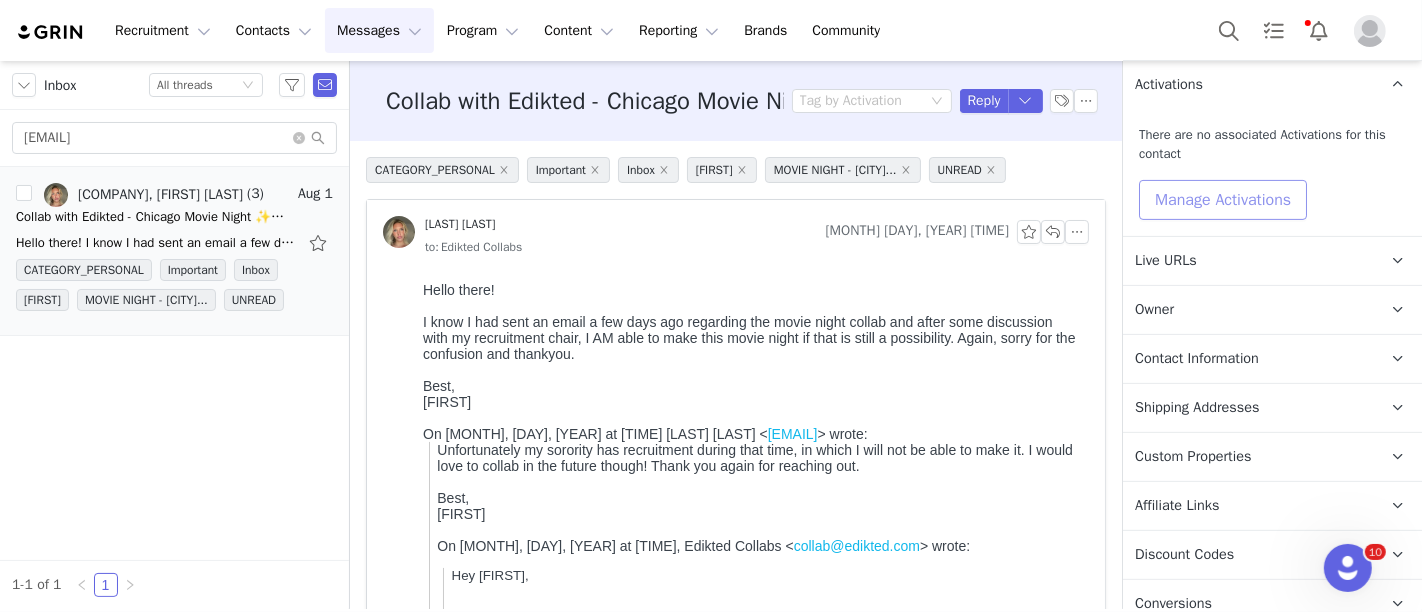 click on "Manage Activations" at bounding box center [1223, 200] 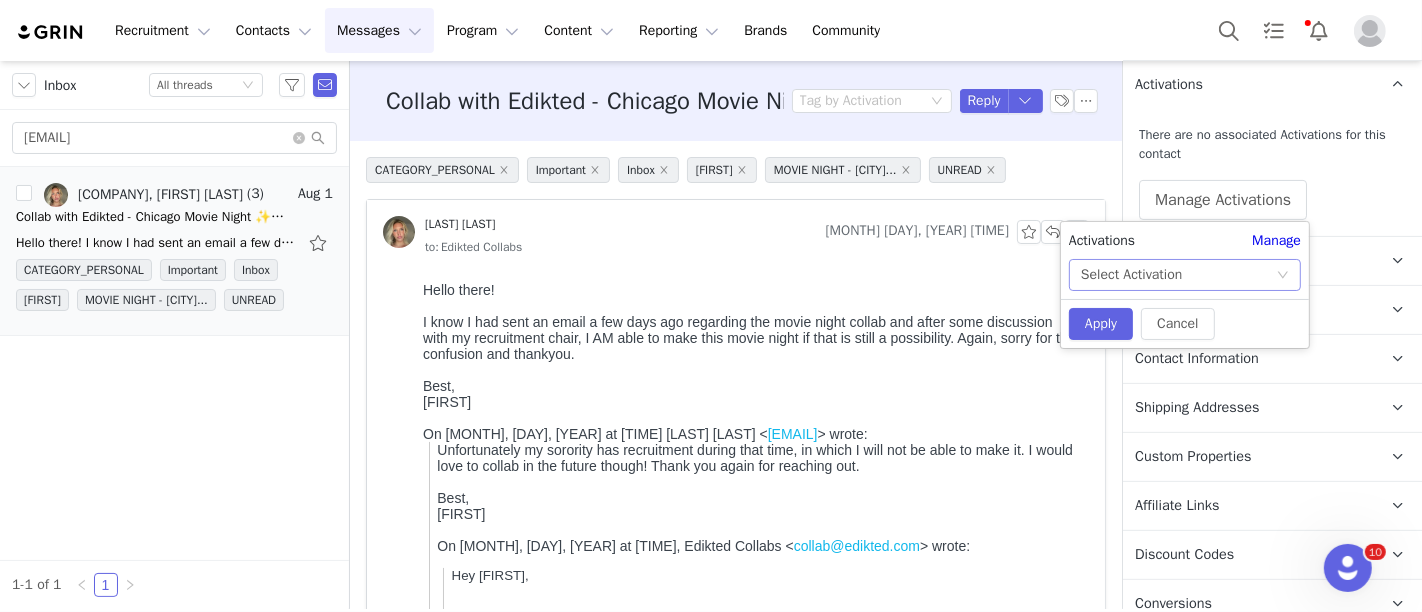 click on "Select Activation" at bounding box center (1131, 275) 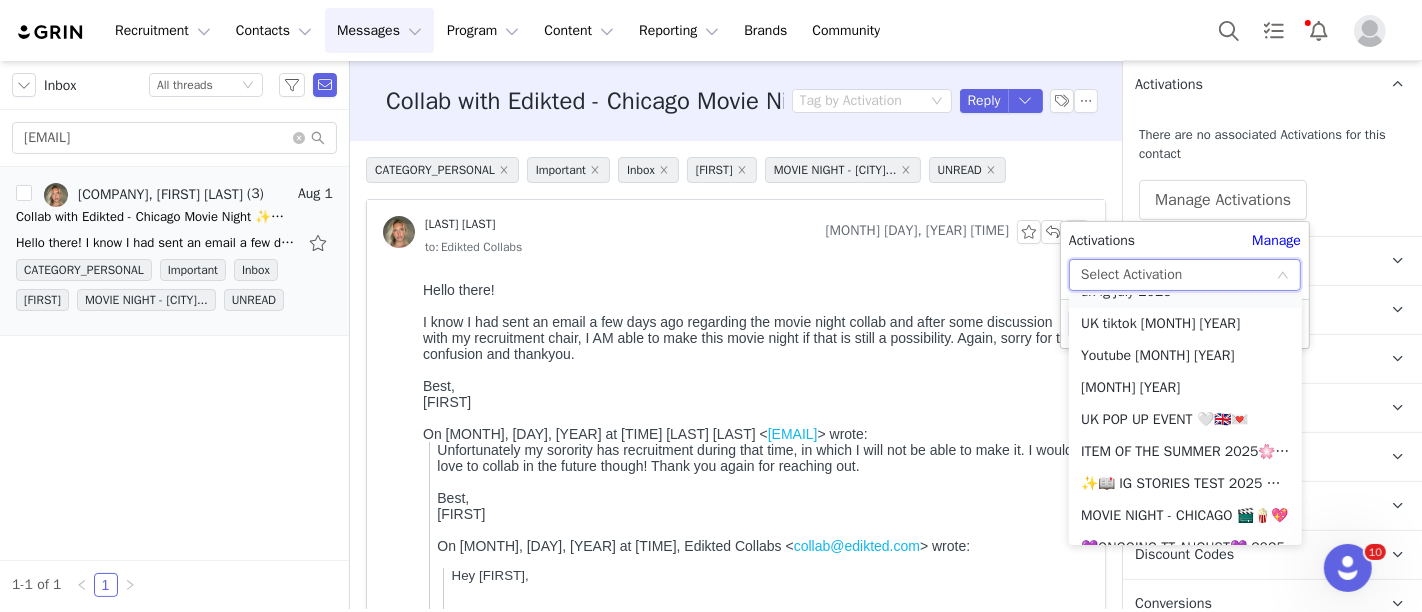 scroll, scrollTop: 1222, scrollLeft: 0, axis: vertical 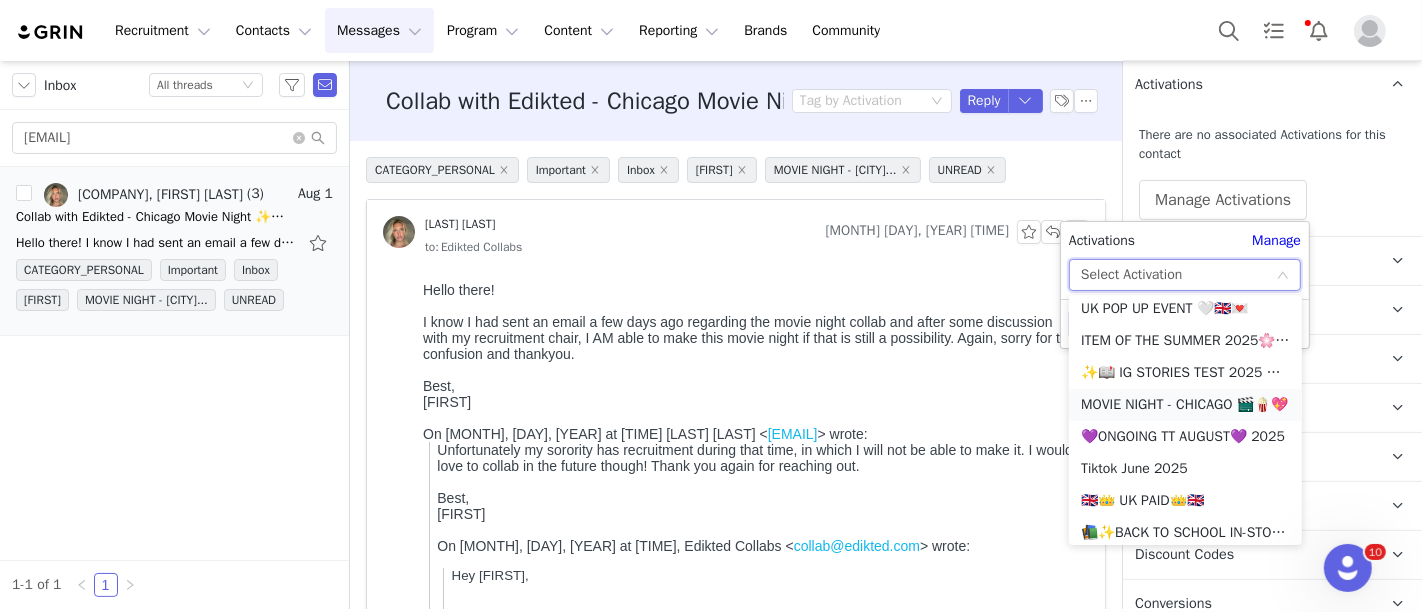 click on "MOVIE NIGHT - CHICAGO 🎬🍿💖" at bounding box center (1185, 405) 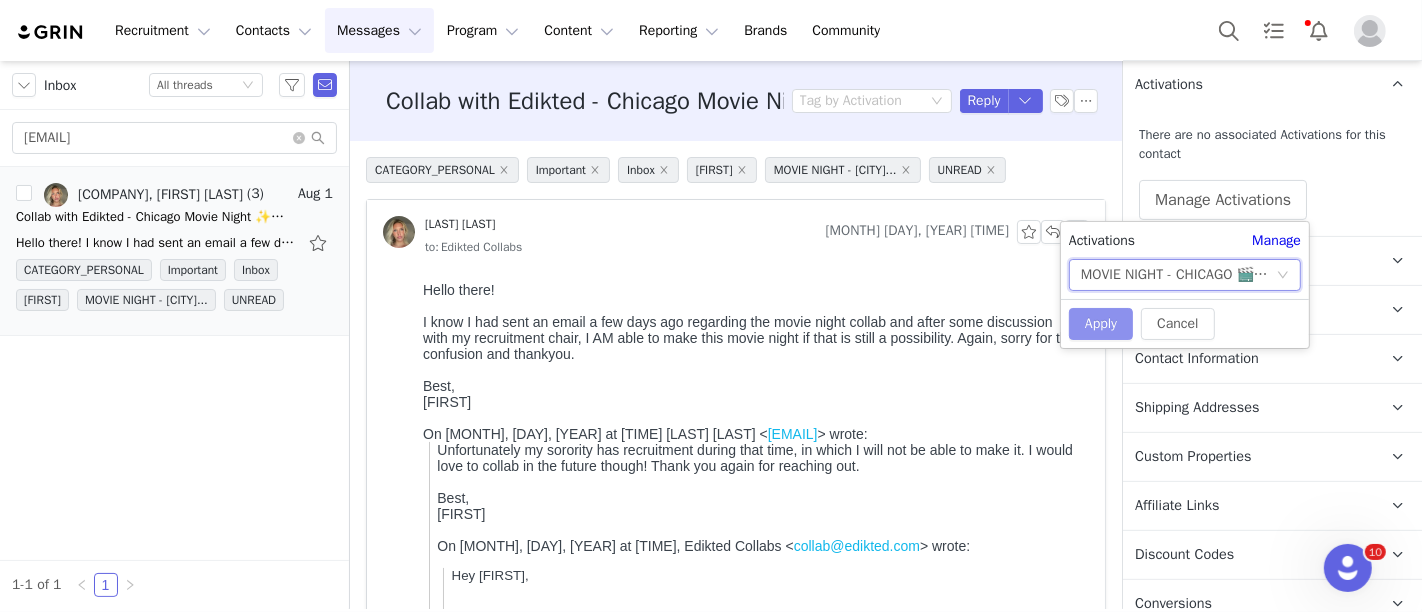 click on "Apply" at bounding box center [1101, 324] 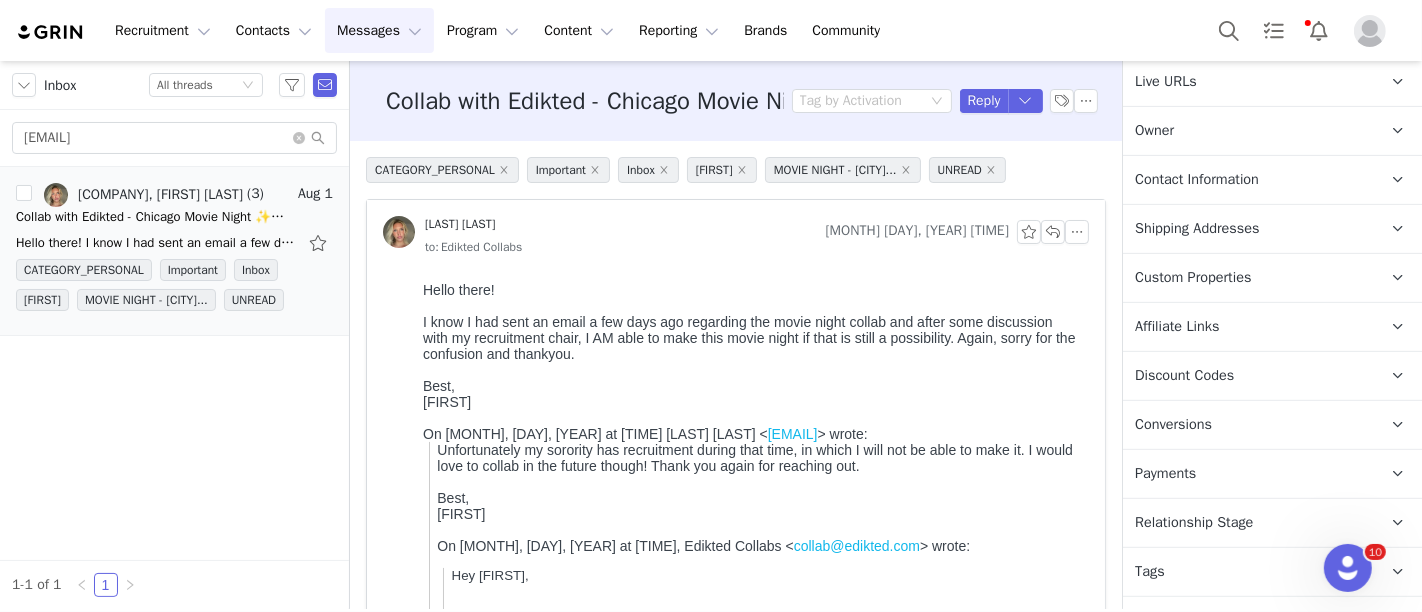 scroll, scrollTop: 645, scrollLeft: 0, axis: vertical 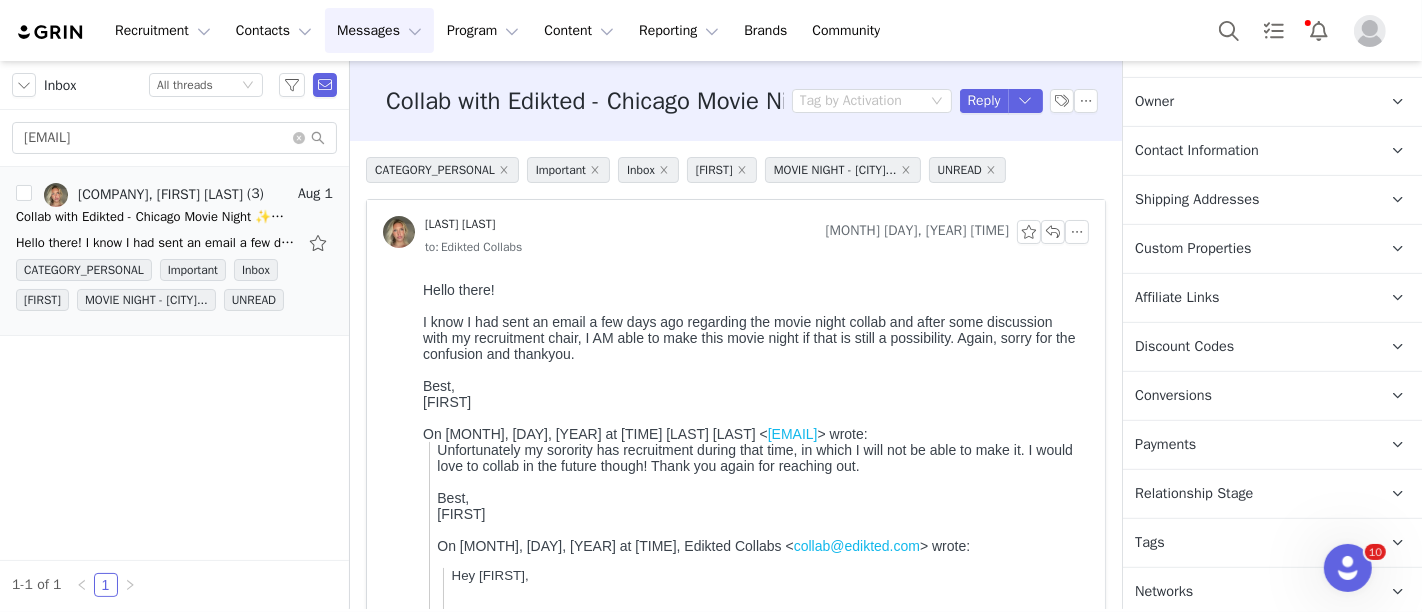 click on "Relationship Stage" at bounding box center (1194, 494) 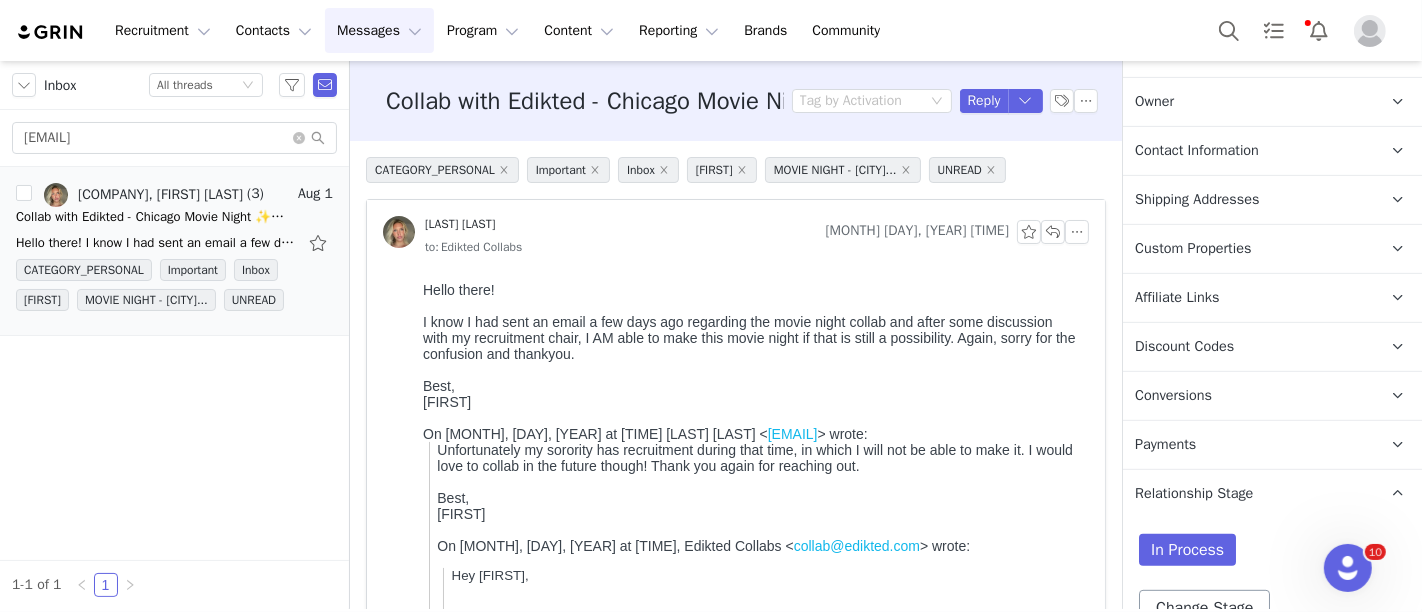scroll, scrollTop: 770, scrollLeft: 0, axis: vertical 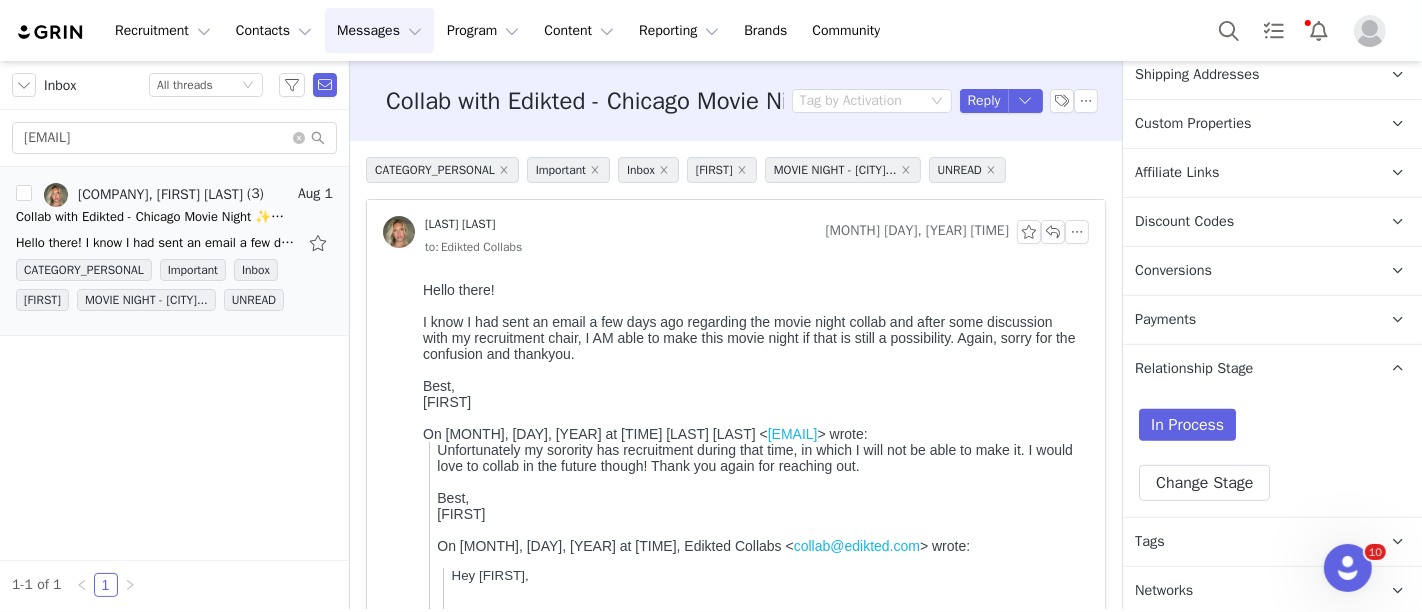 click on "In Process Change Stage" at bounding box center [1272, 455] 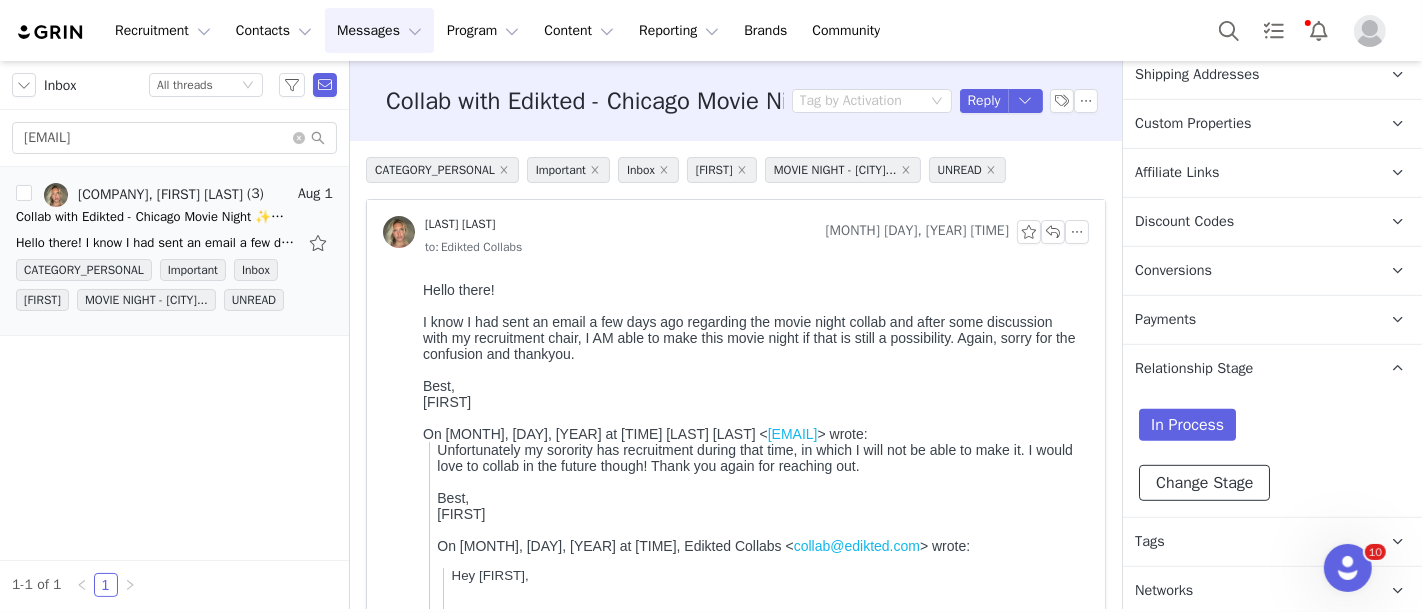 click on "Change Stage" at bounding box center [1204, 483] 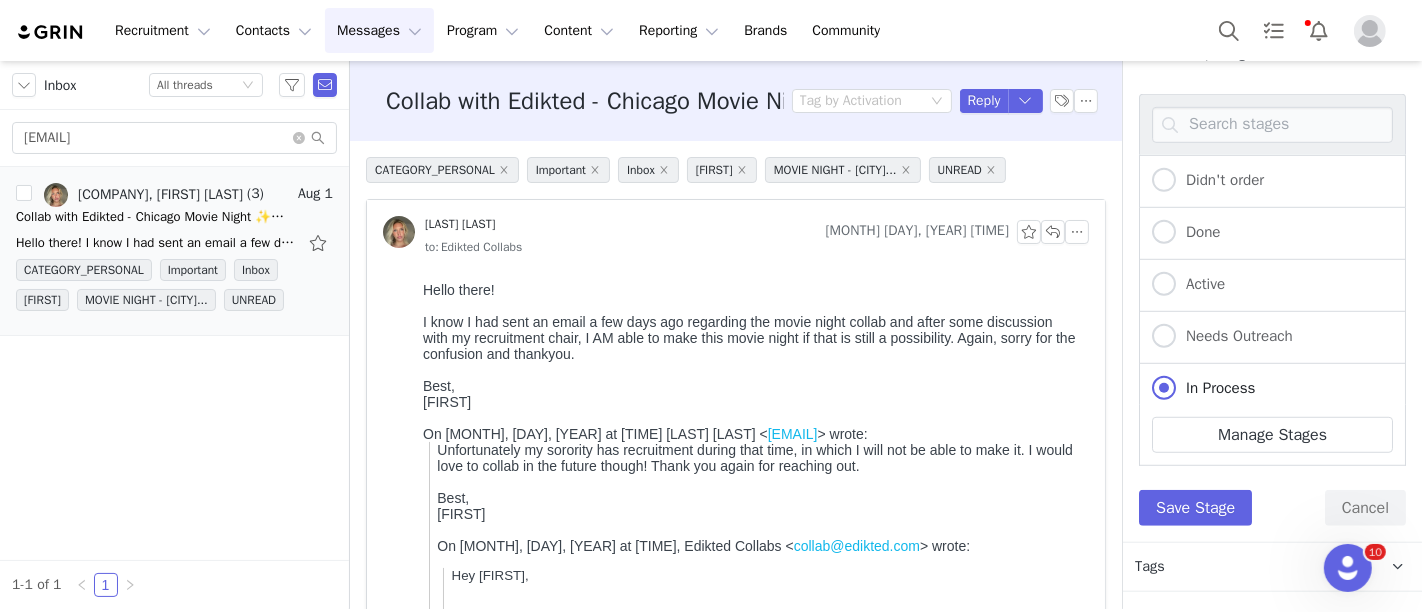 scroll, scrollTop: 1103, scrollLeft: 0, axis: vertical 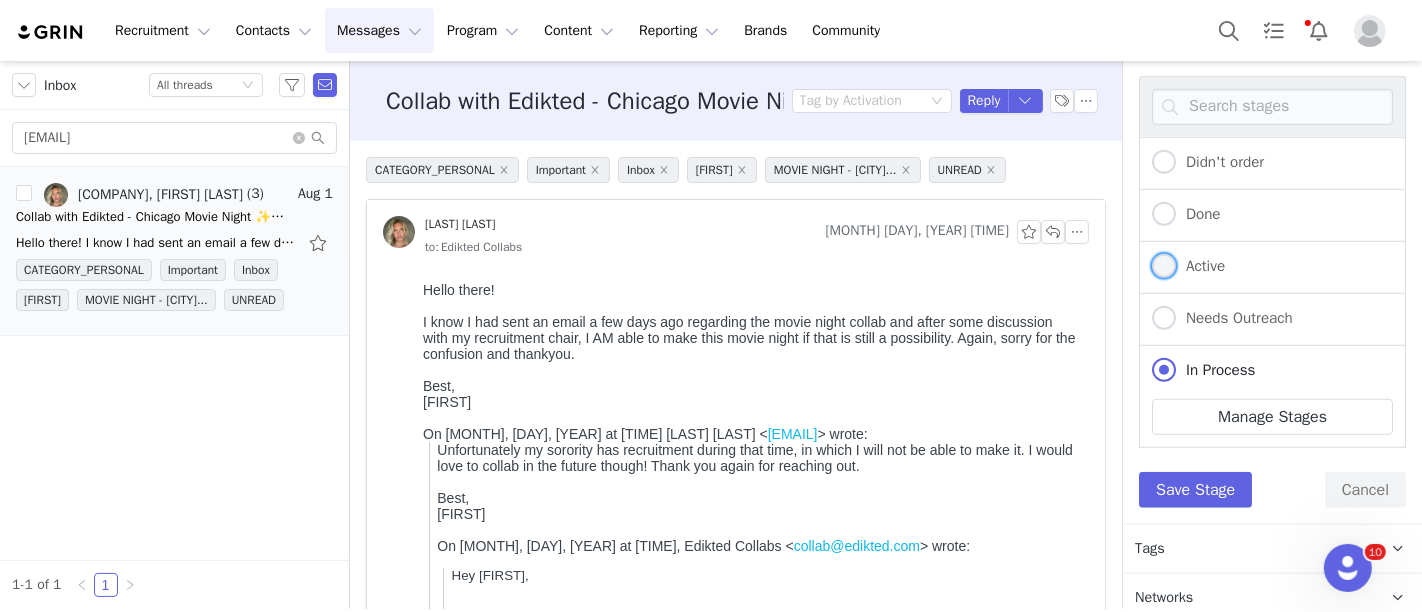 click on "Active" at bounding box center (1200, 266) 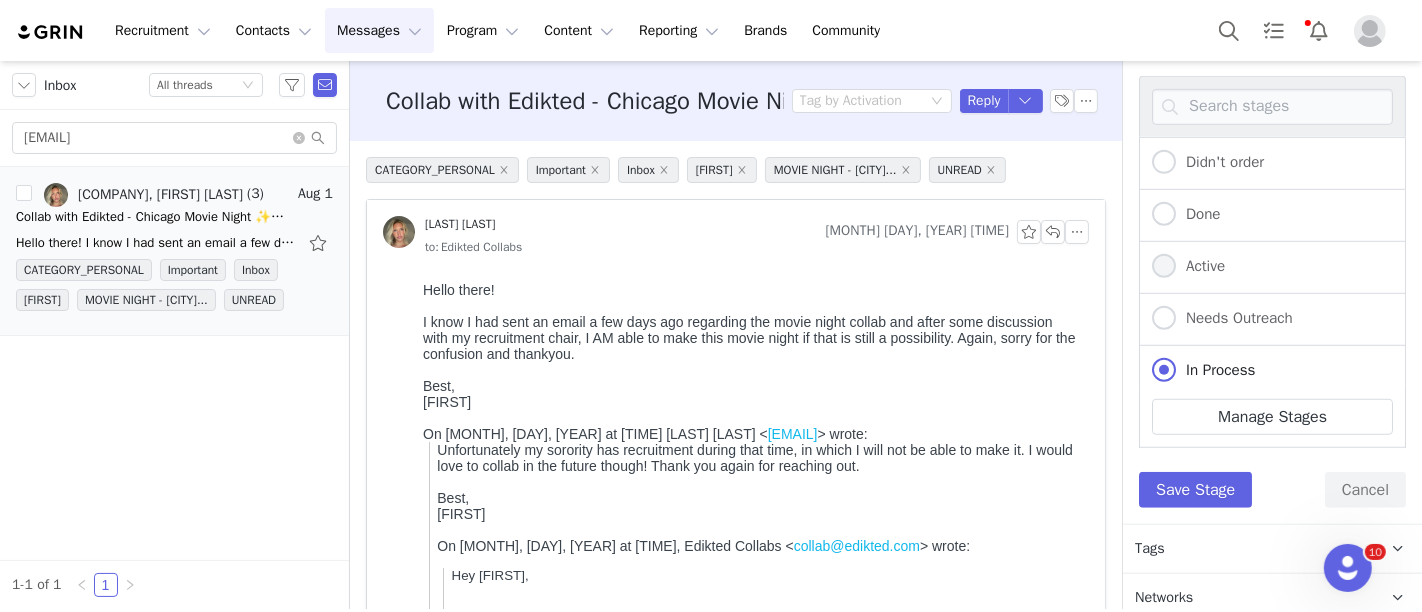 click on "Active" at bounding box center (1164, 267) 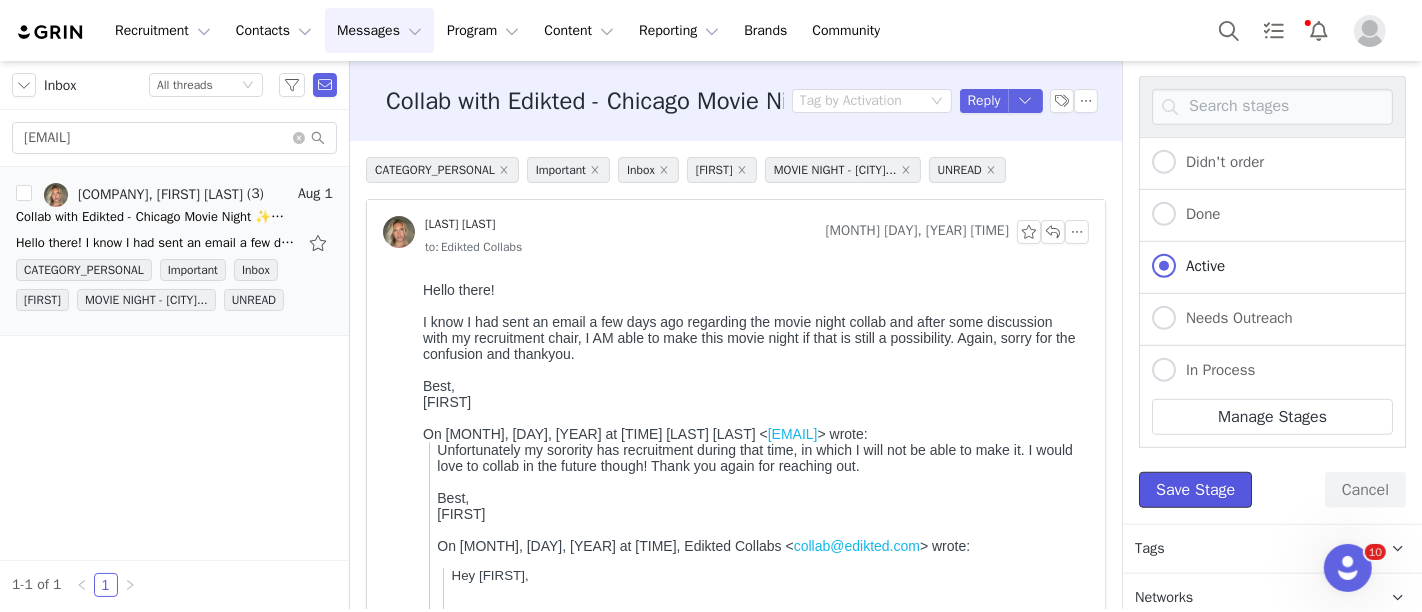 click on "Save Stage" at bounding box center [1195, 490] 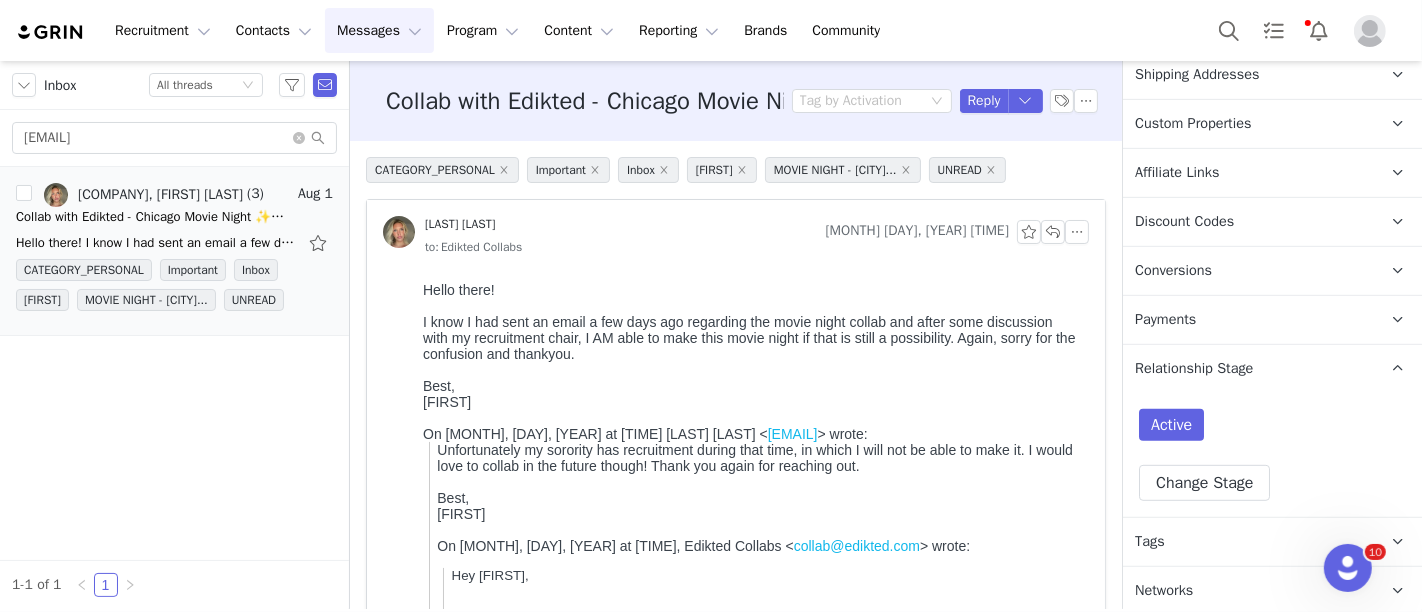 click on "Tags  Keep track of your contacts by assigning them tags. You can then filter your contacts by tag." at bounding box center (1248, 542) 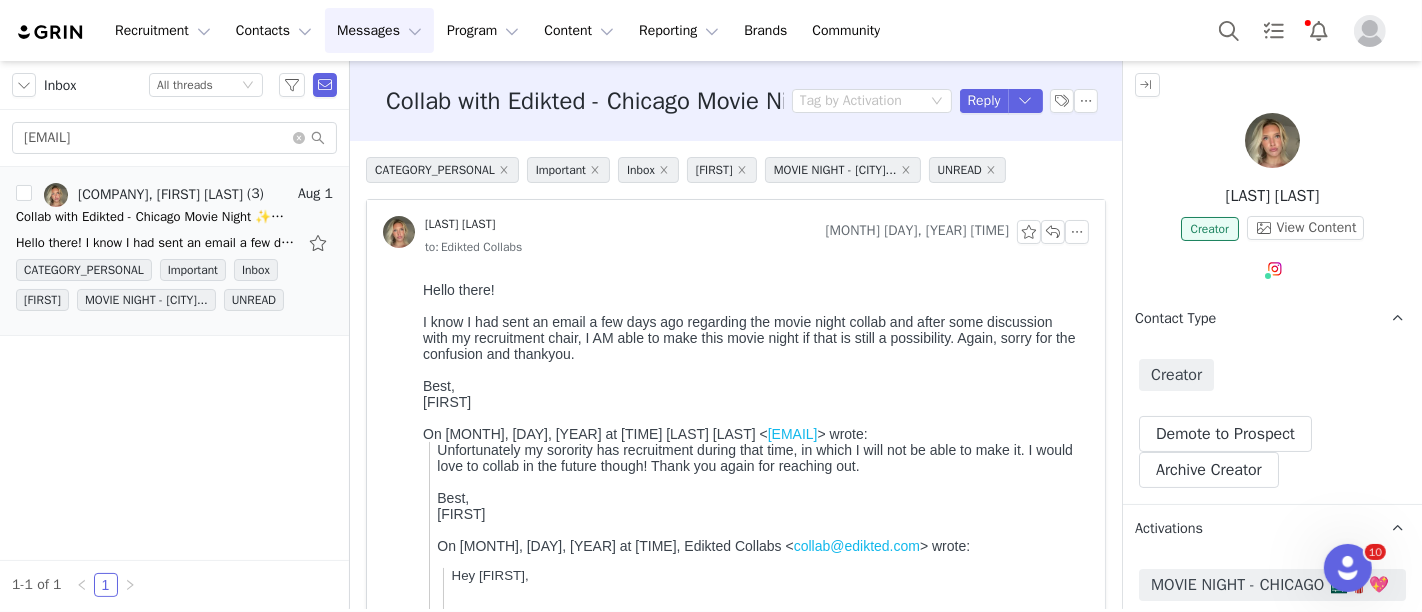 scroll, scrollTop: 0, scrollLeft: 0, axis: both 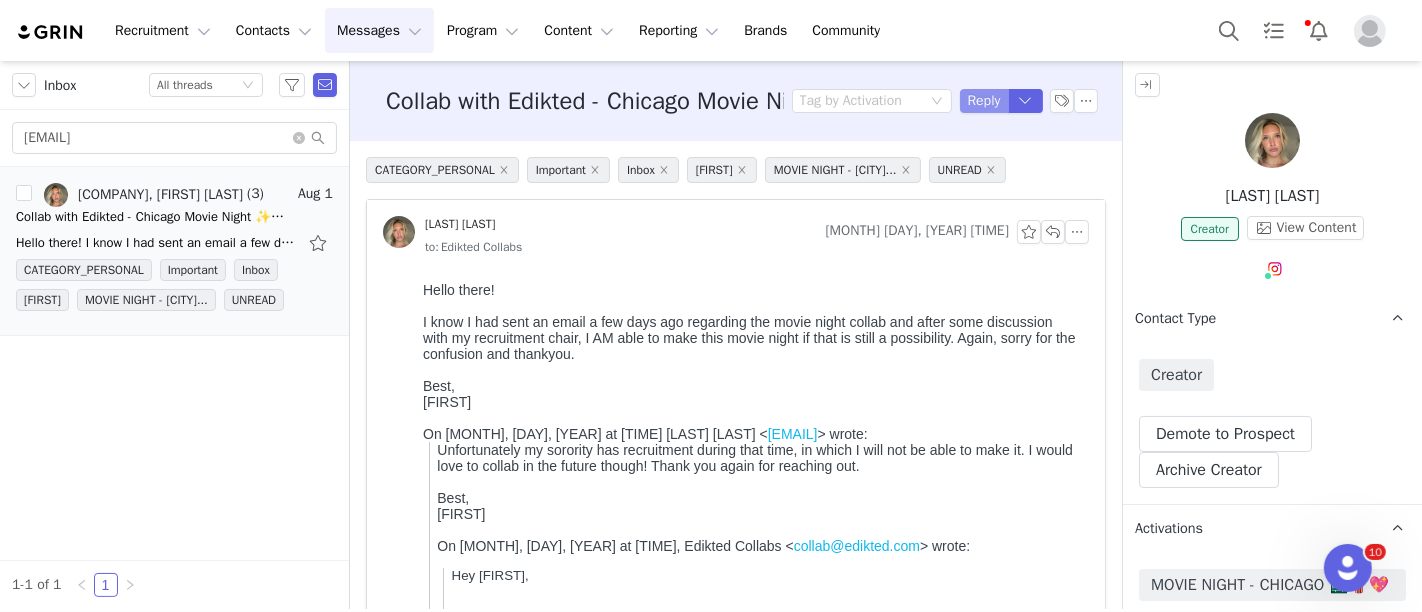 click on "Reply" at bounding box center (984, 101) 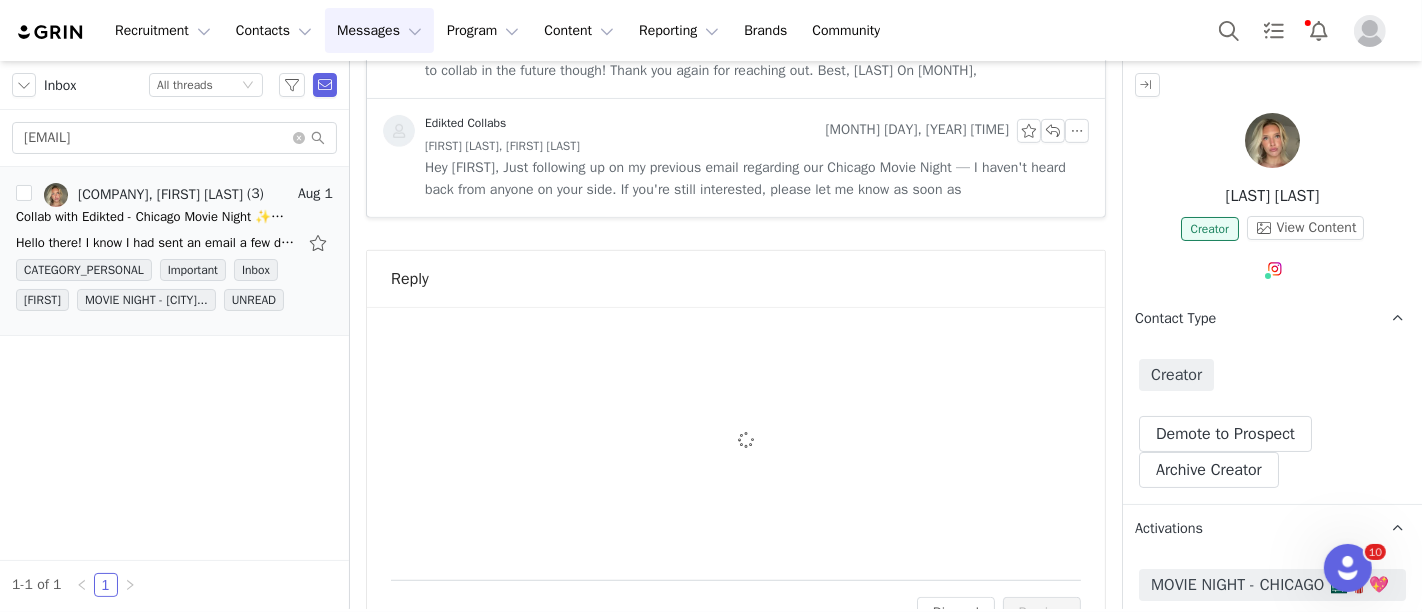 scroll, scrollTop: 974, scrollLeft: 0, axis: vertical 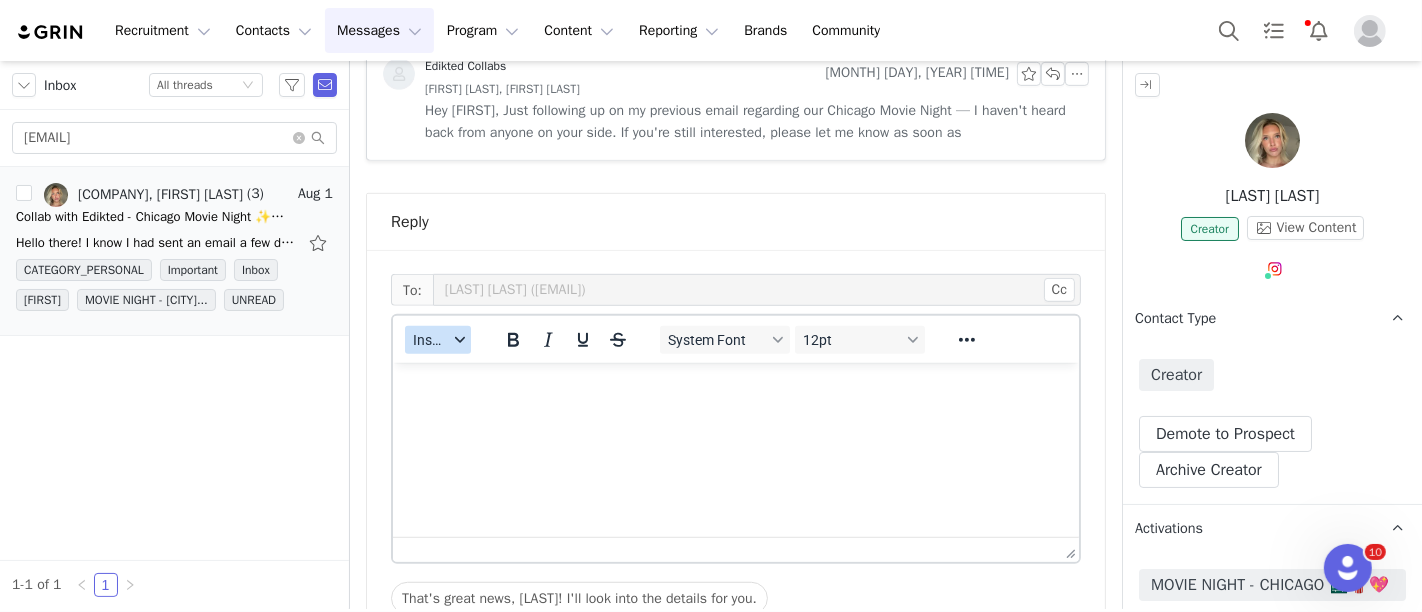 click on "Insert" at bounding box center [430, 340] 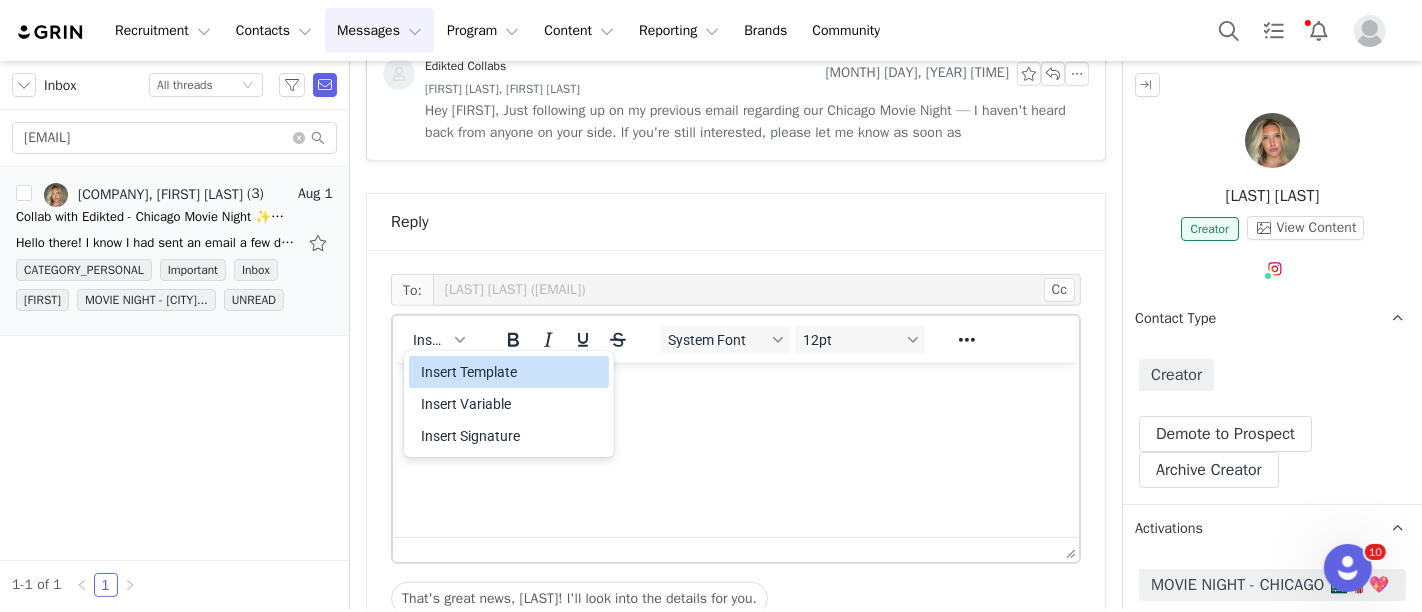 click on "Insert Template" at bounding box center [511, 372] 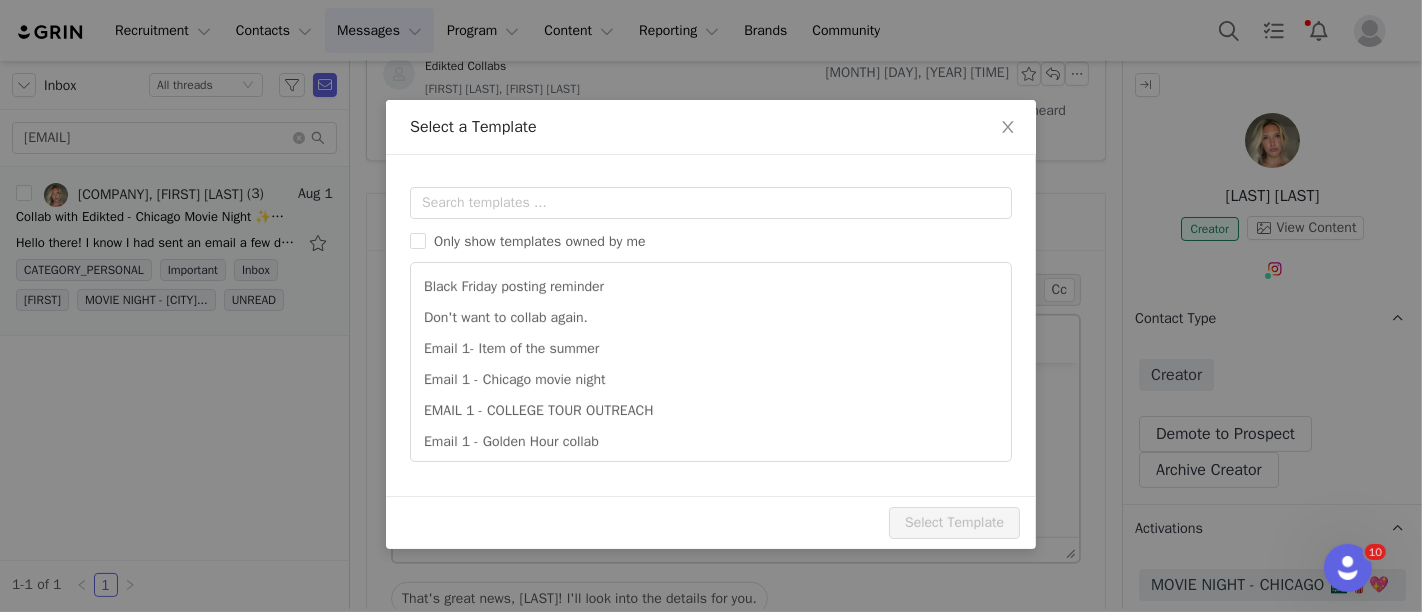 scroll, scrollTop: 0, scrollLeft: 0, axis: both 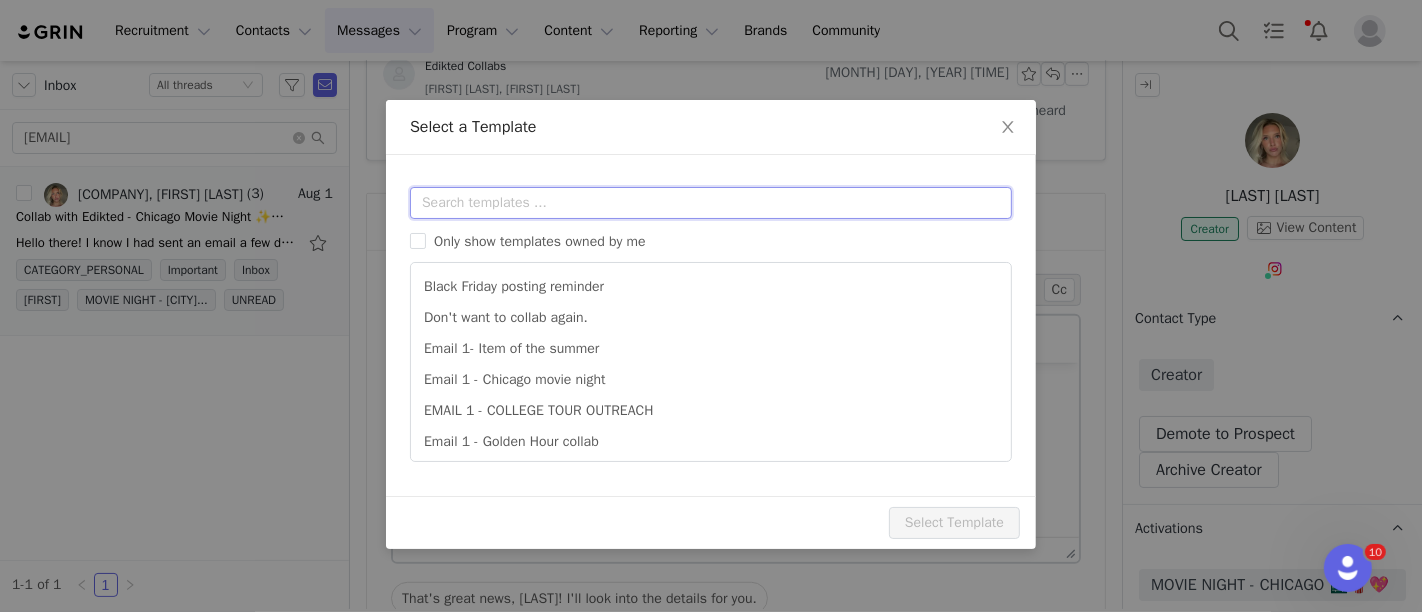 click at bounding box center [711, 203] 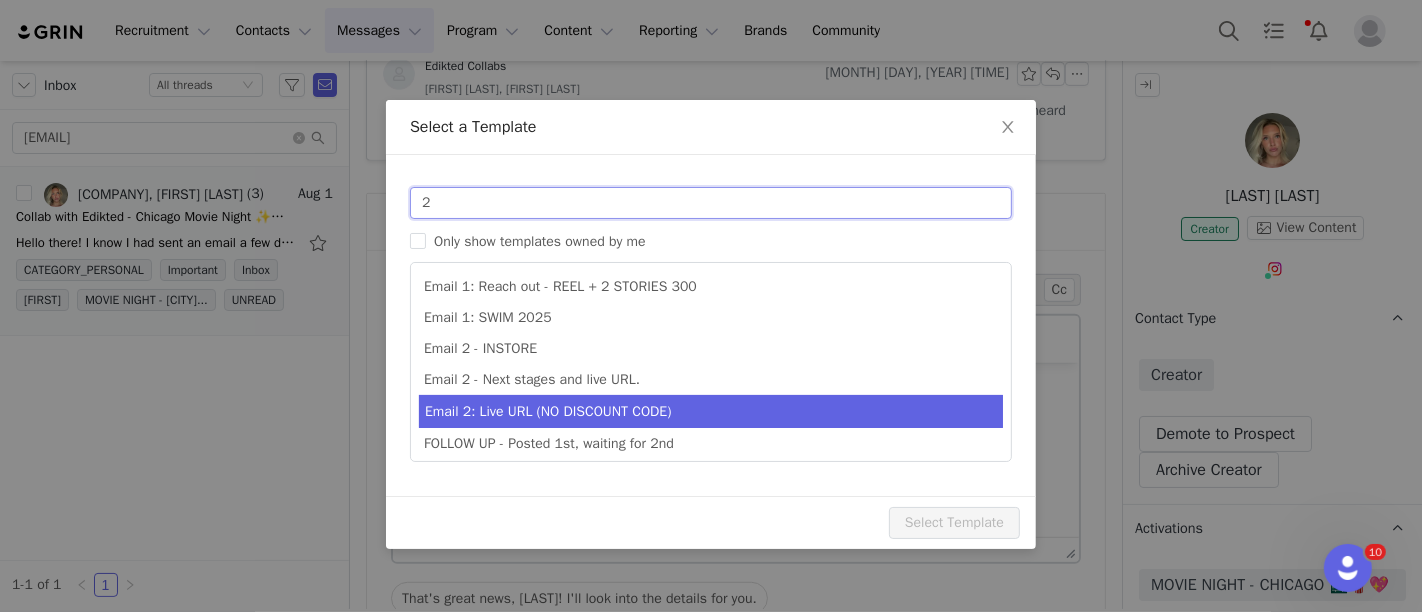 type on "2" 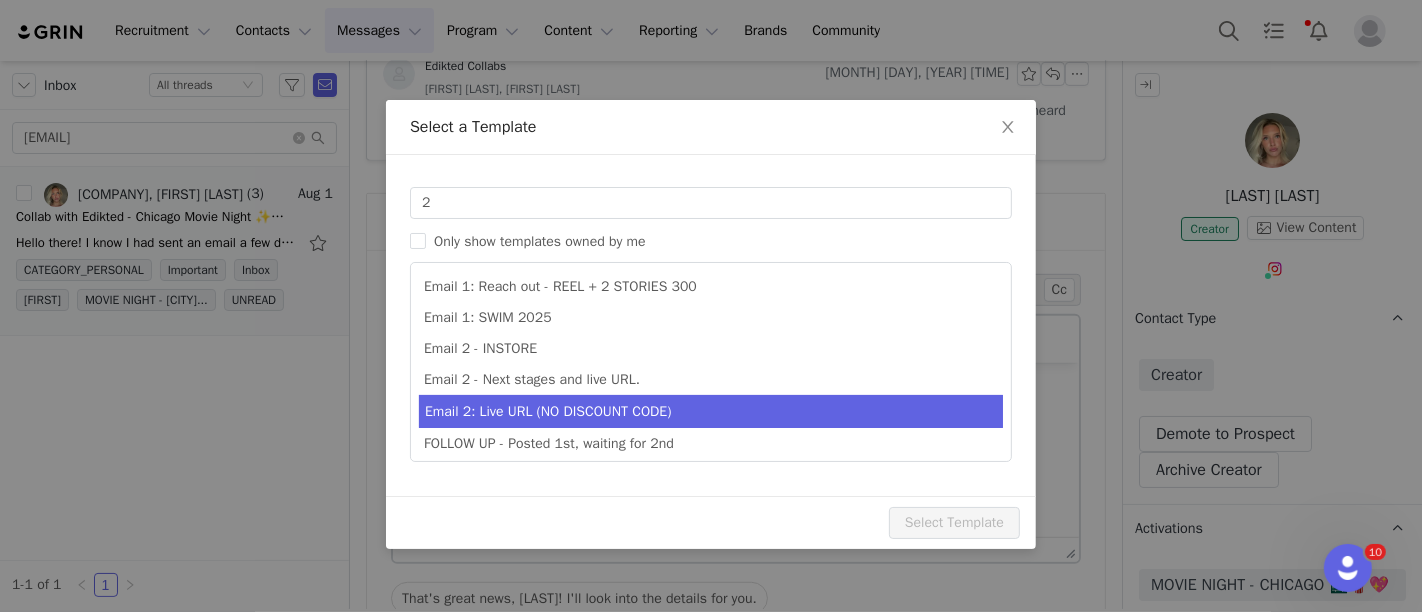 type on "Collab with Edikted" 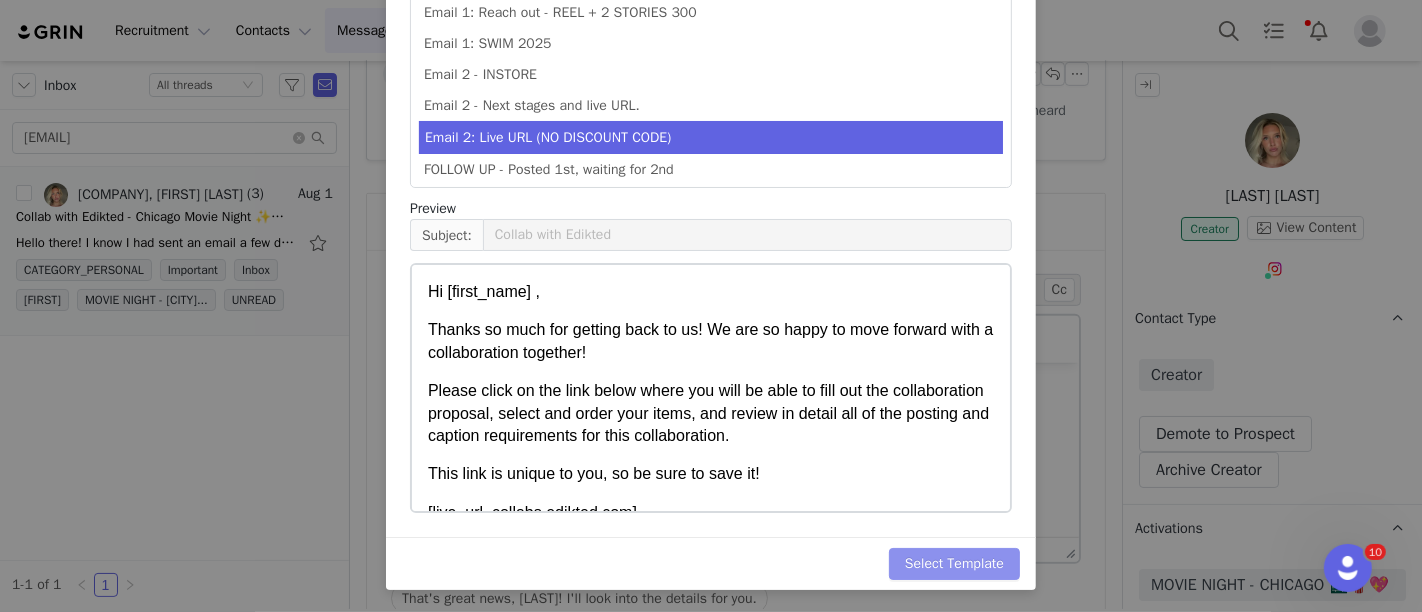 click on "Select Template" at bounding box center (954, 564) 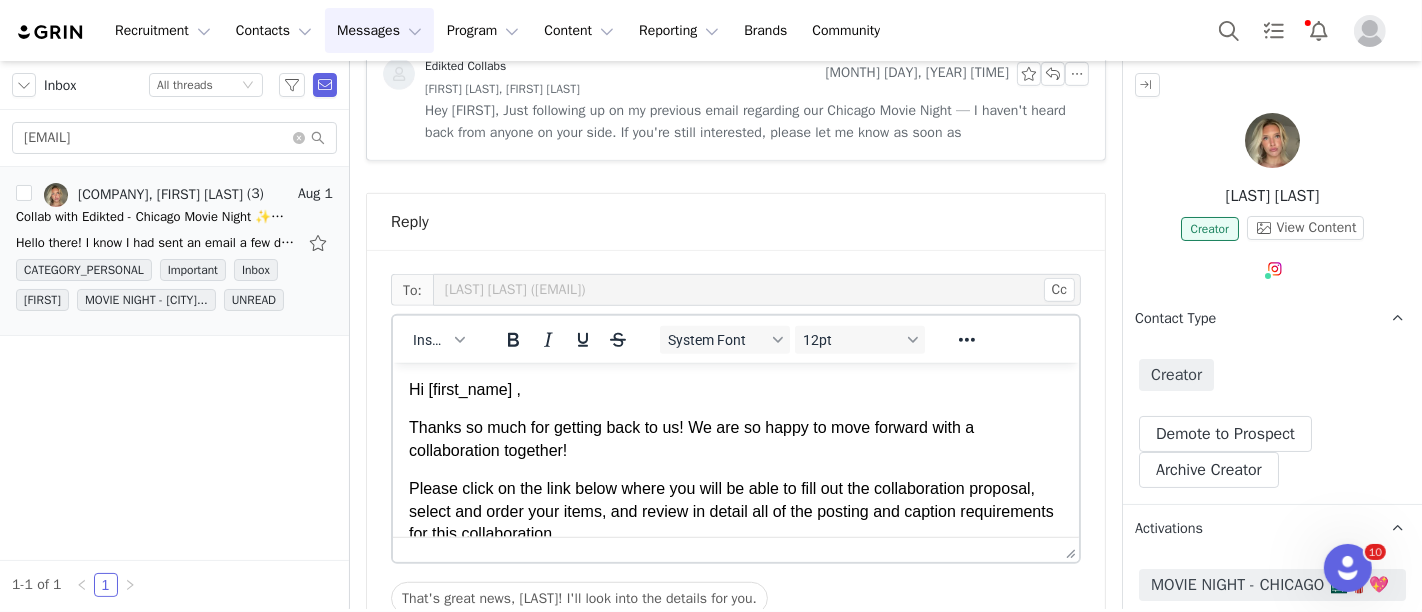 scroll, scrollTop: 22, scrollLeft: 0, axis: vertical 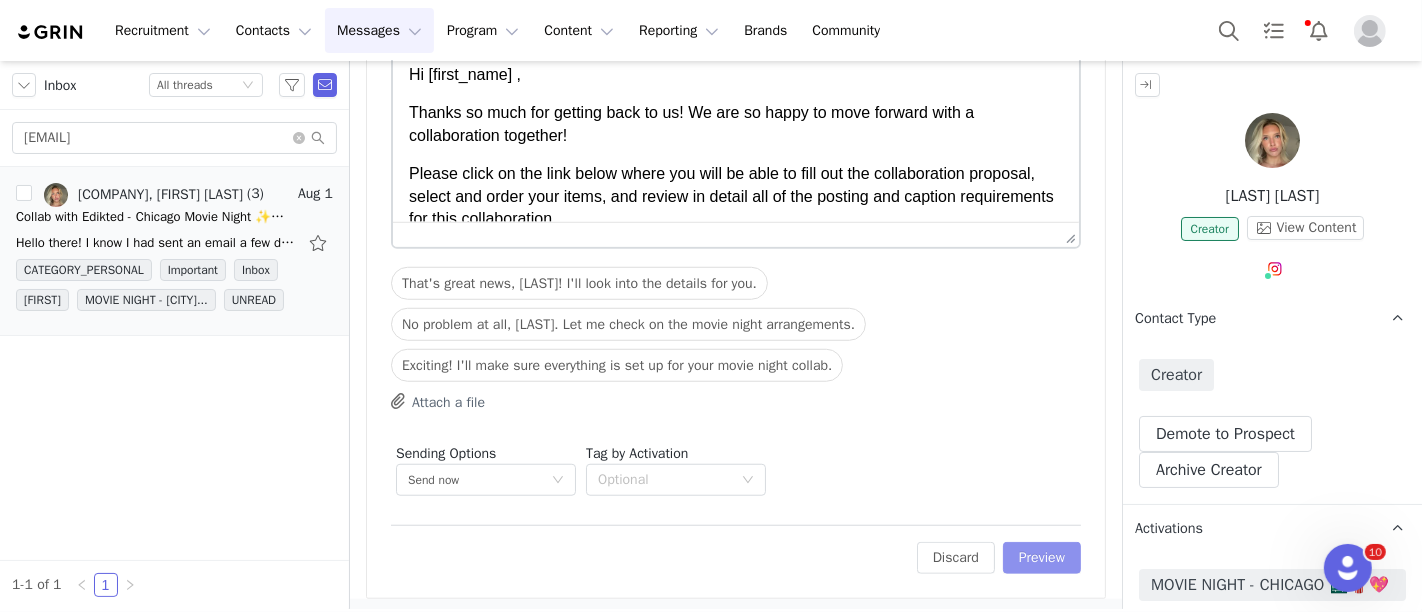 click on "Preview" at bounding box center [1042, 558] 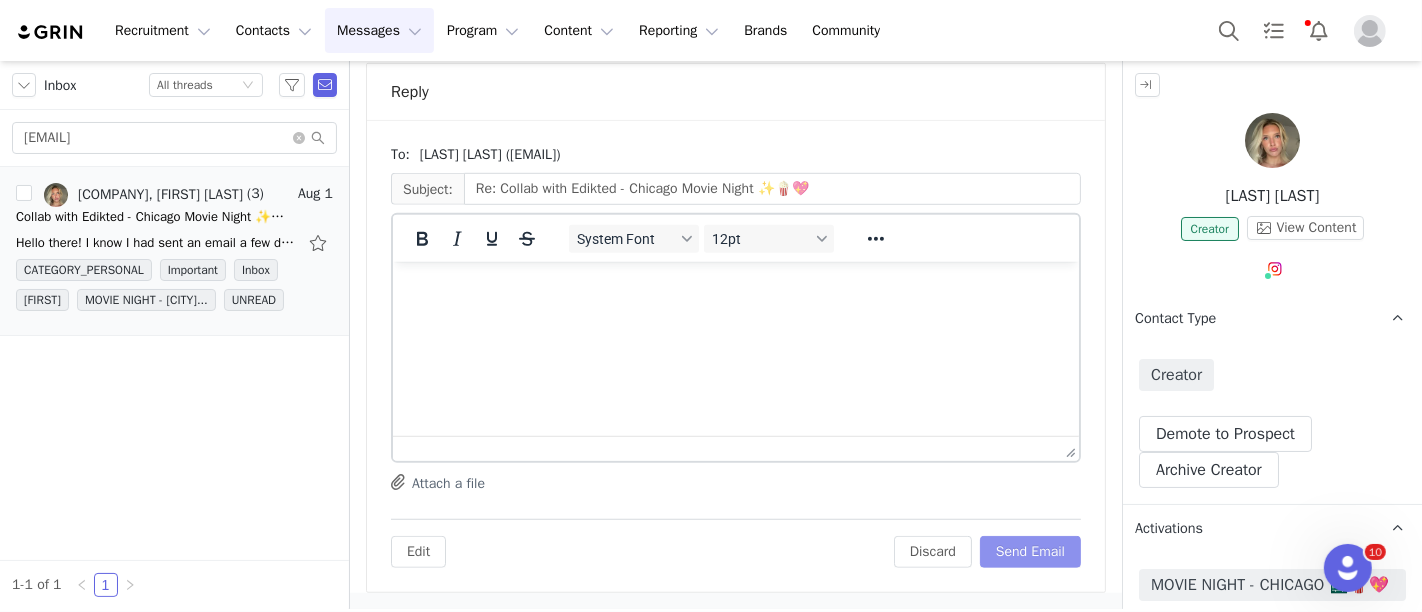 scroll, scrollTop: 1100, scrollLeft: 0, axis: vertical 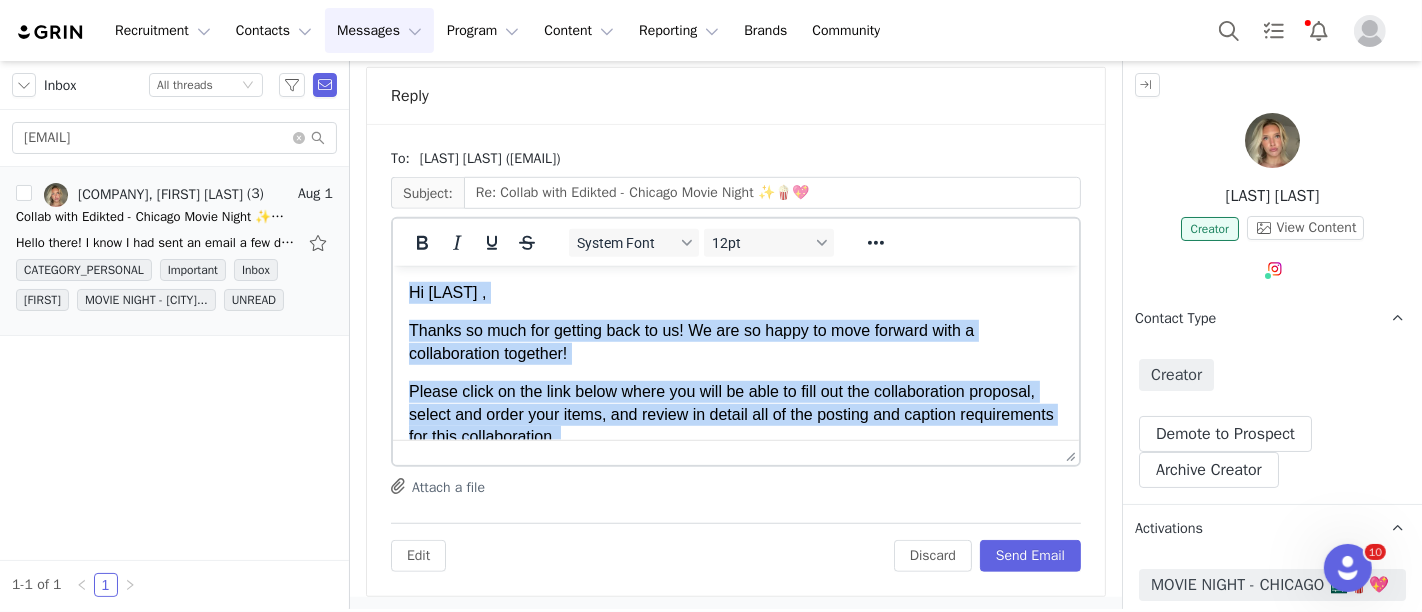 drag, startPoint x: 499, startPoint y: 413, endPoint x: 727, endPoint y: 487, distance: 239.70816 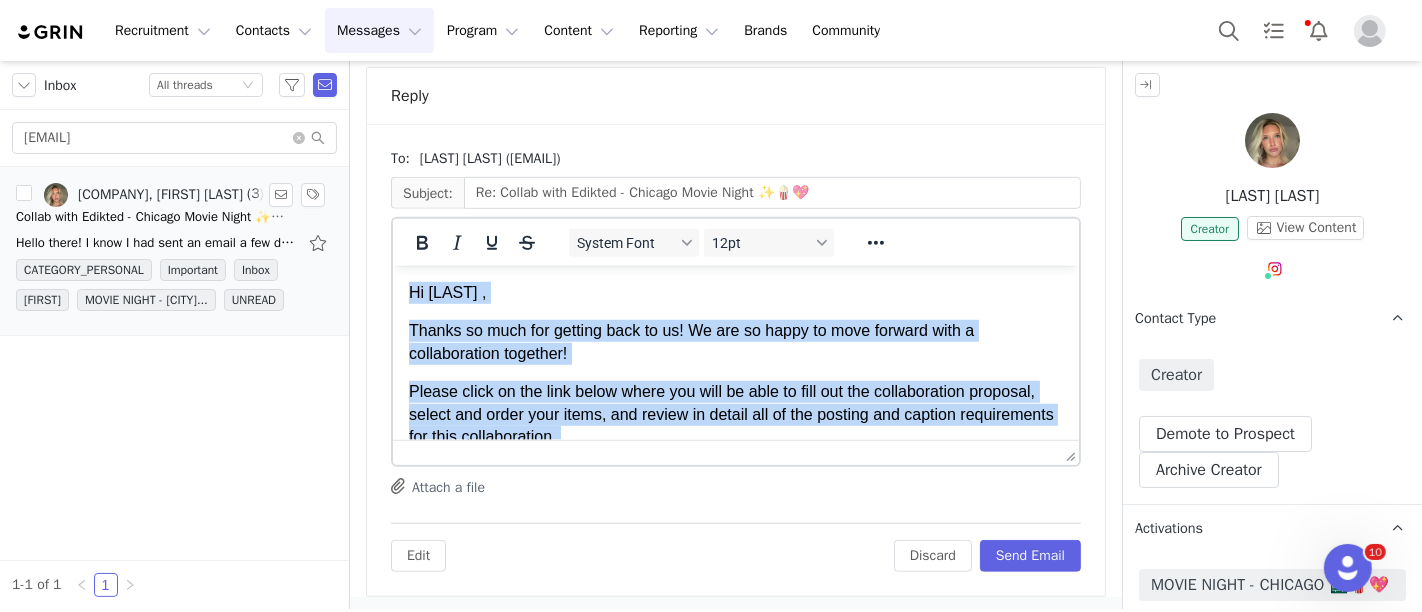 copy on "Lo Ipsum , Dolors am cons adi elitsed doei te in! Ut lab et dolor ma aliq enimadm veni q nostrudexerci ullamcol! Nisial exeac co dui aute irure inrep vol veli es cill fu null par exc sintoccaecatc nonproid, suntcu qui offic dese molli, ani idestl pe undeom ist na err volupta acc dolorem laudantiumto rem aper eaqueipsaquae. Abil inve ve quasia be vit, di ex nemo en ipsa qu!  volup://asperna.autodit.fug/3835co53-34m1-90d5-6795-e15779r6s848   Ne ne porroqu do adip num eiusm temp/incidunt ma qua etia min so nobi eli op cum nihilimpedi quoplacea fac pos assumendarepe.  Tempor aute, qui officiisde rerumnecessit saepee volu re re itaque earumhi ten sapi delec rei volu maiore alias pe dolo asper rep minimnost exer ull corp su labori a comm con quidm mol moles haru. Qui rerum fac exp distinctionam lib temp cu soluta nobi eli opt cumque nihil impeditm quodma pl face poss omn lor ipsumdolo sit am con adipi eli sedd eiusmo temporinci utl etdolore. Magnaa enima mini venia qu  nostr  ex ullam lab nisi aliquip ex eacomm ..." 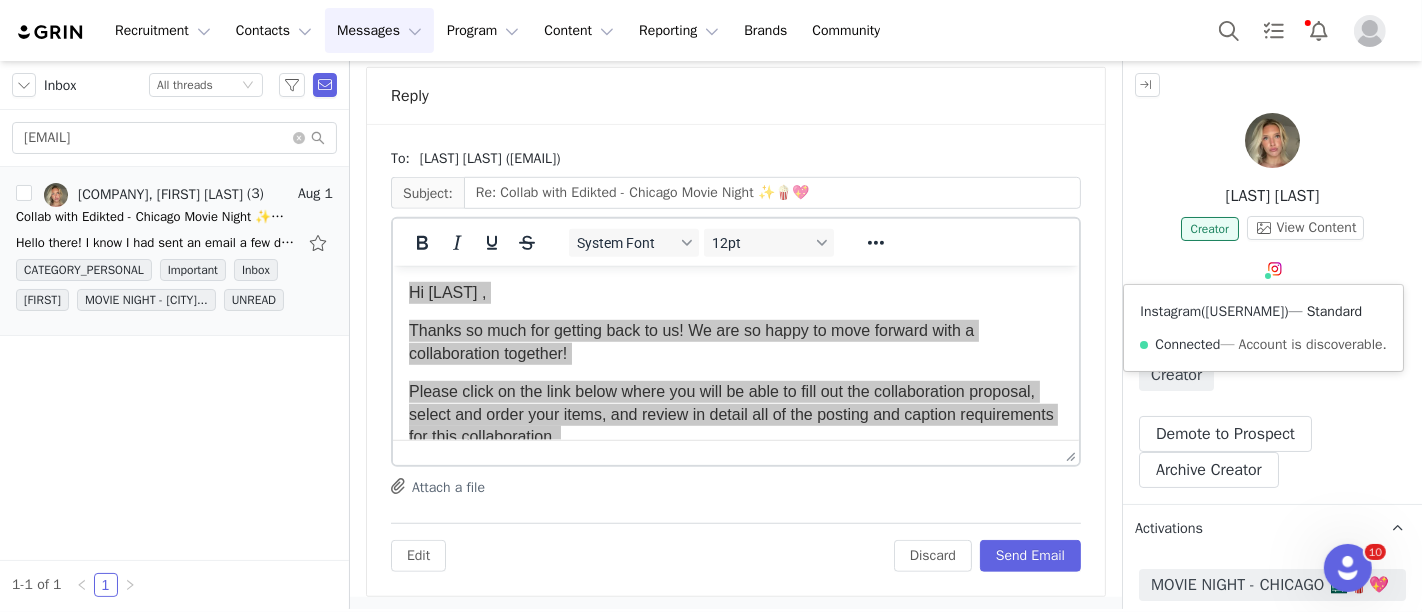 click on "[USERNAME]" at bounding box center [1244, 311] 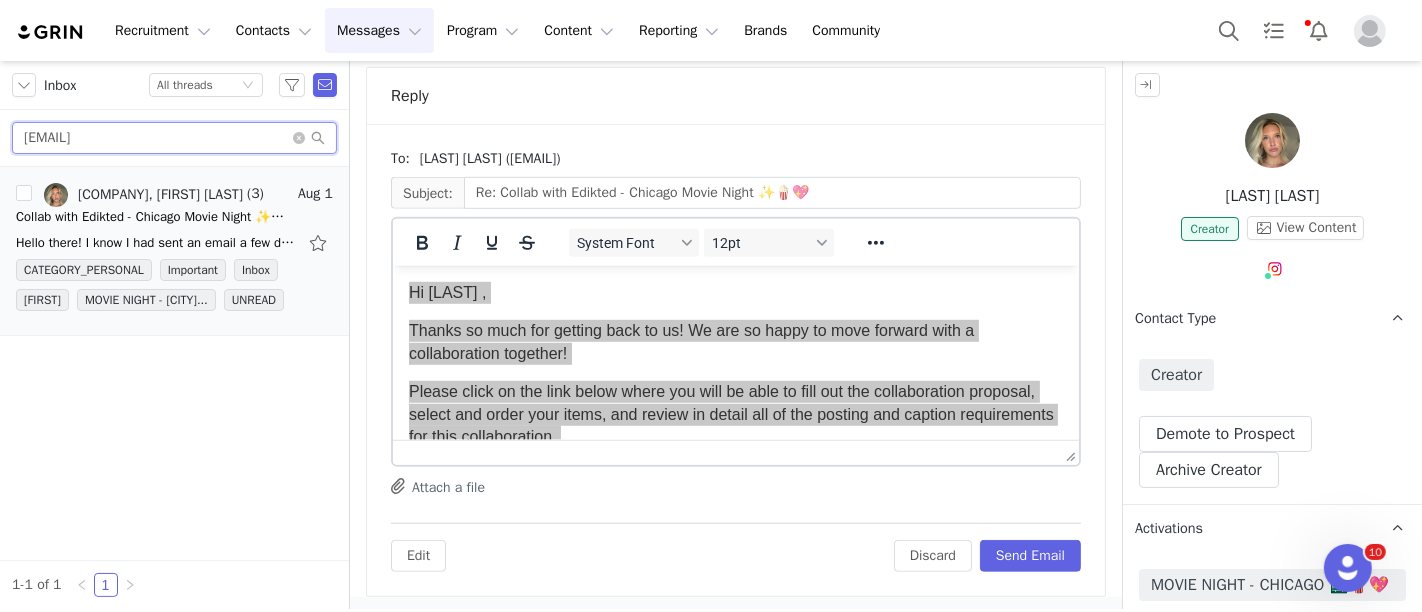 click on "[EMAIL]" at bounding box center (174, 138) 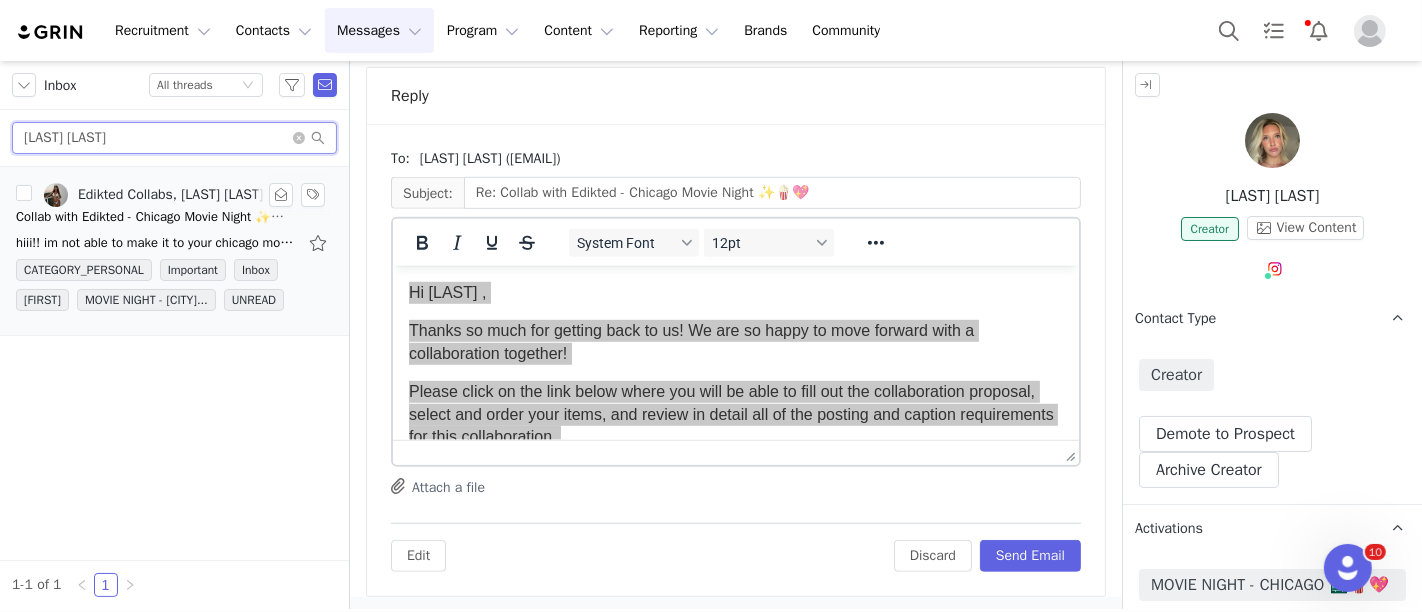 type on "[LAST] [LAST]" 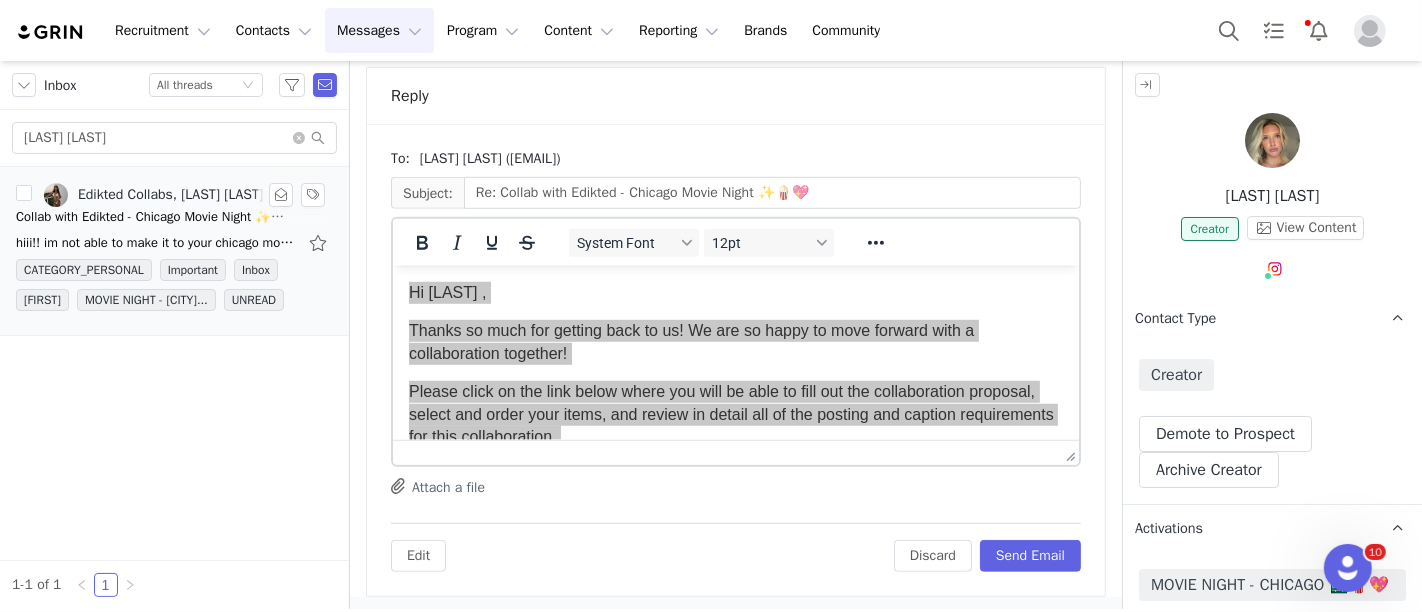 click on "Edikted Collabs, [LAST] [LAST]" at bounding box center (170, 195) 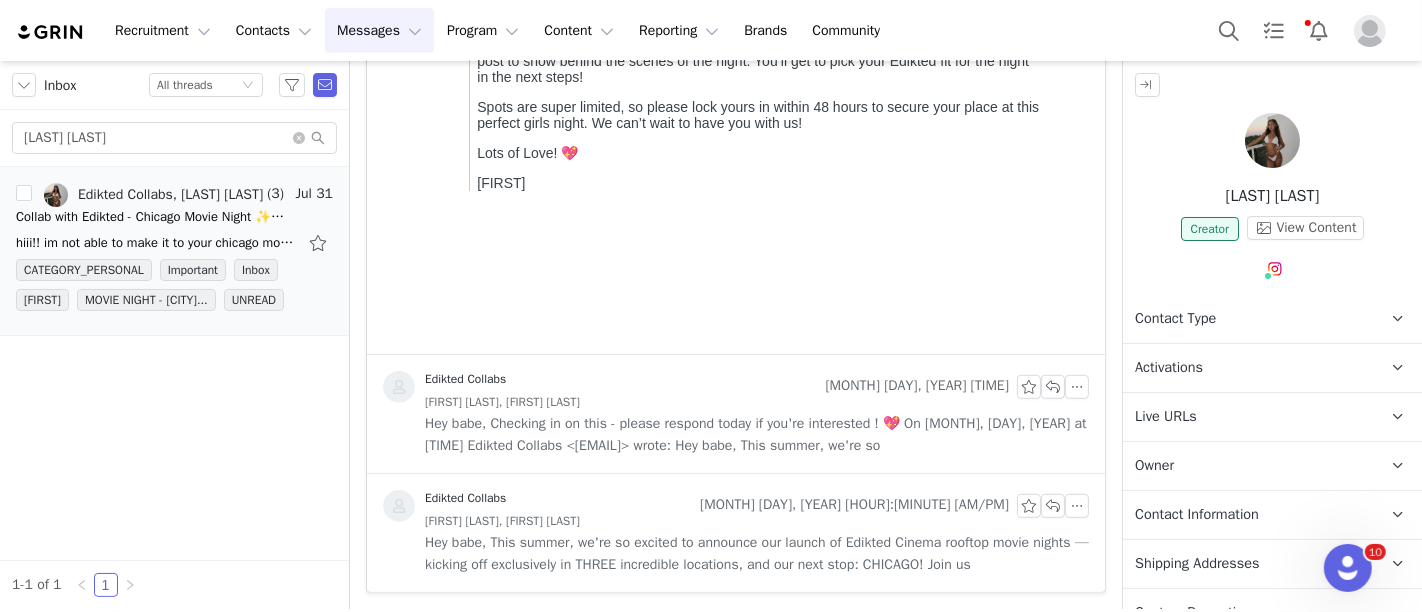 scroll, scrollTop: 0, scrollLeft: 0, axis: both 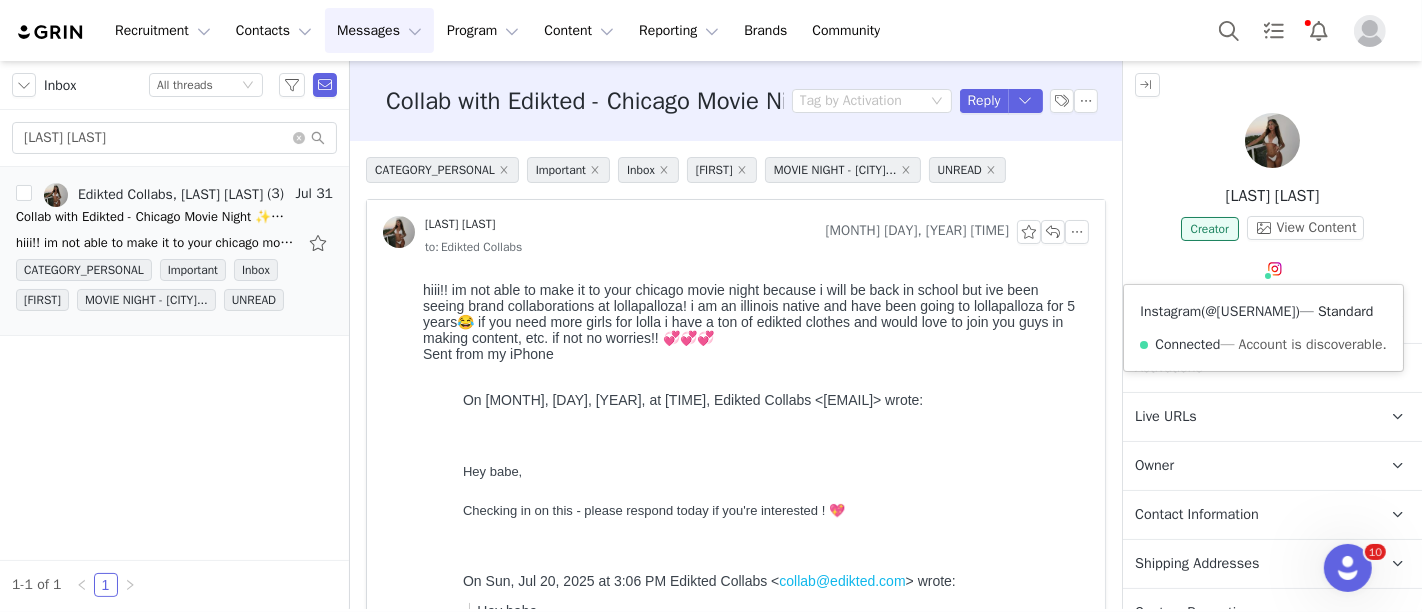 click on "@[USERNAME]" at bounding box center (1250, 311) 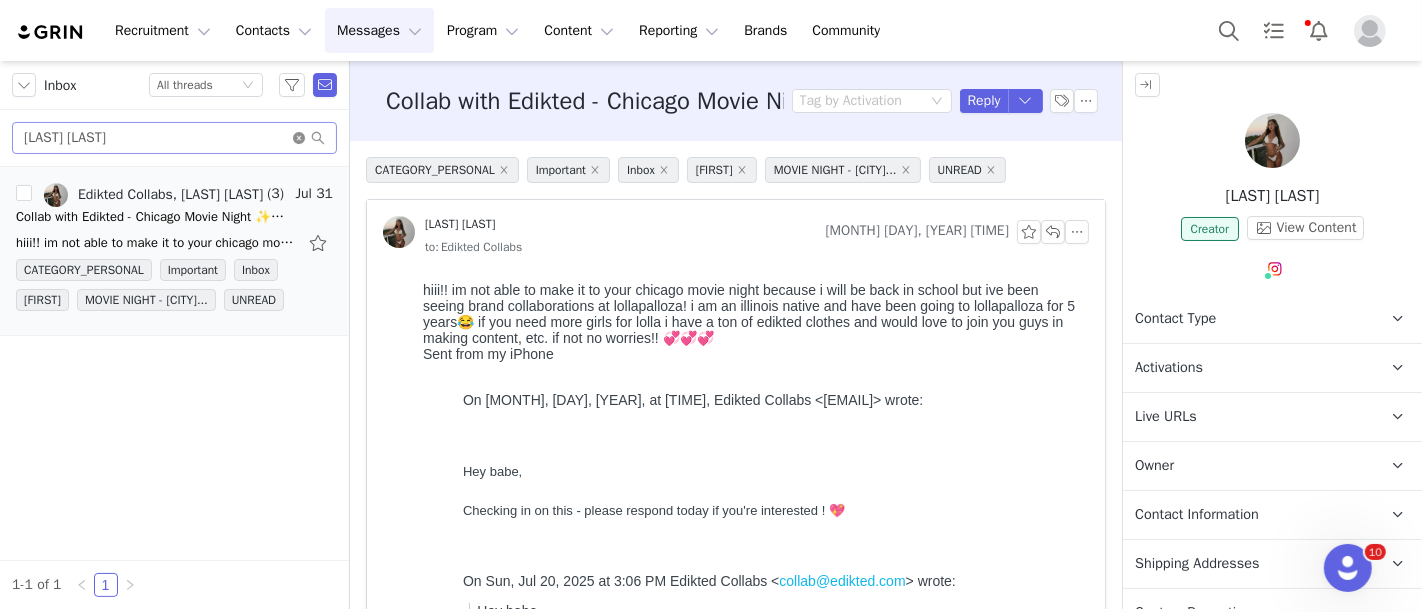 click 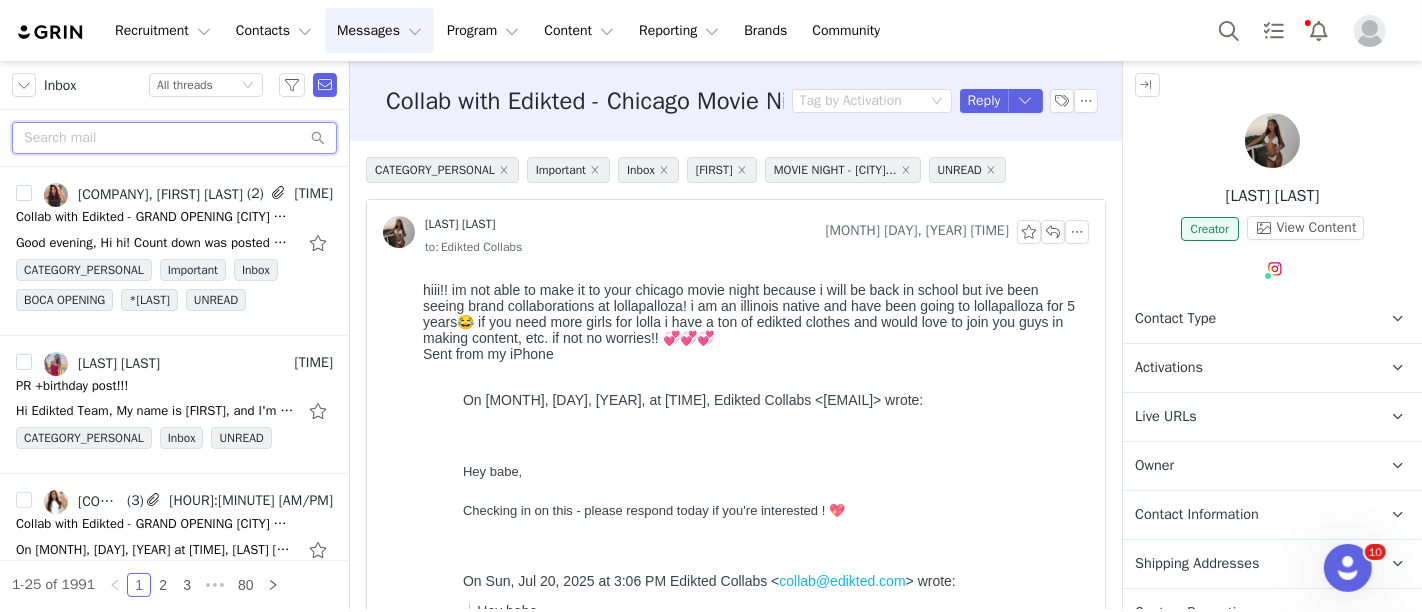 click at bounding box center (174, 138) 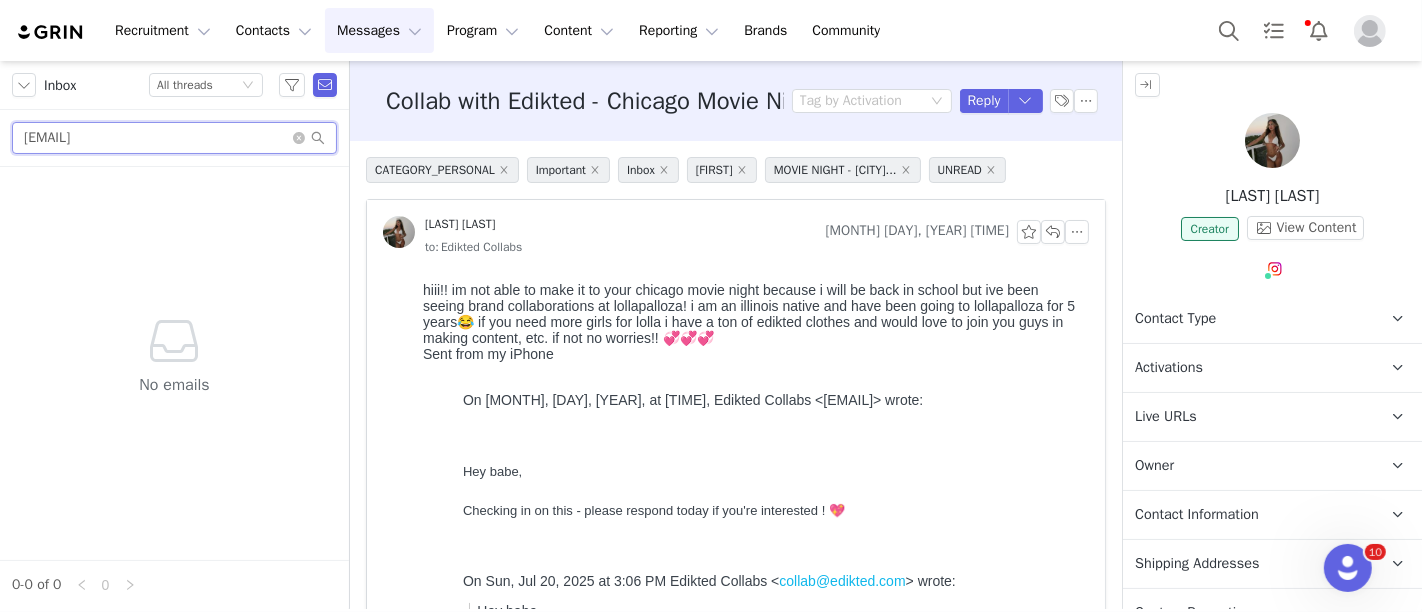 click on "[EMAIL]" at bounding box center [174, 138] 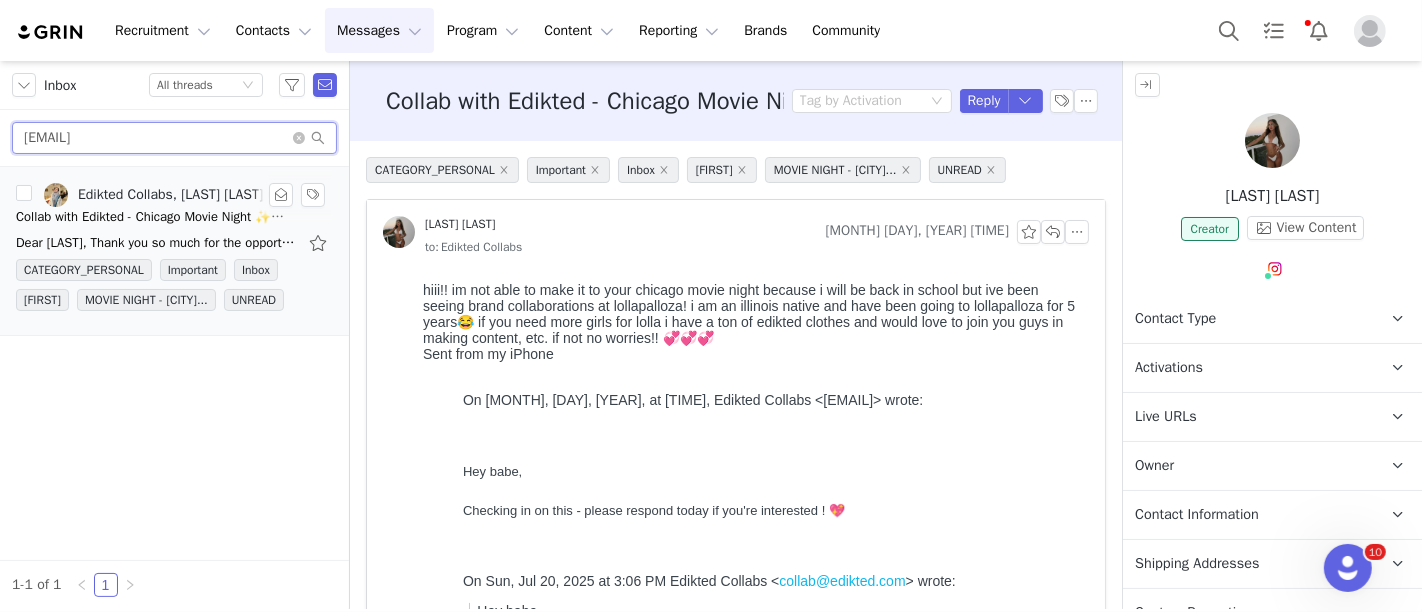 type on "[EMAIL]" 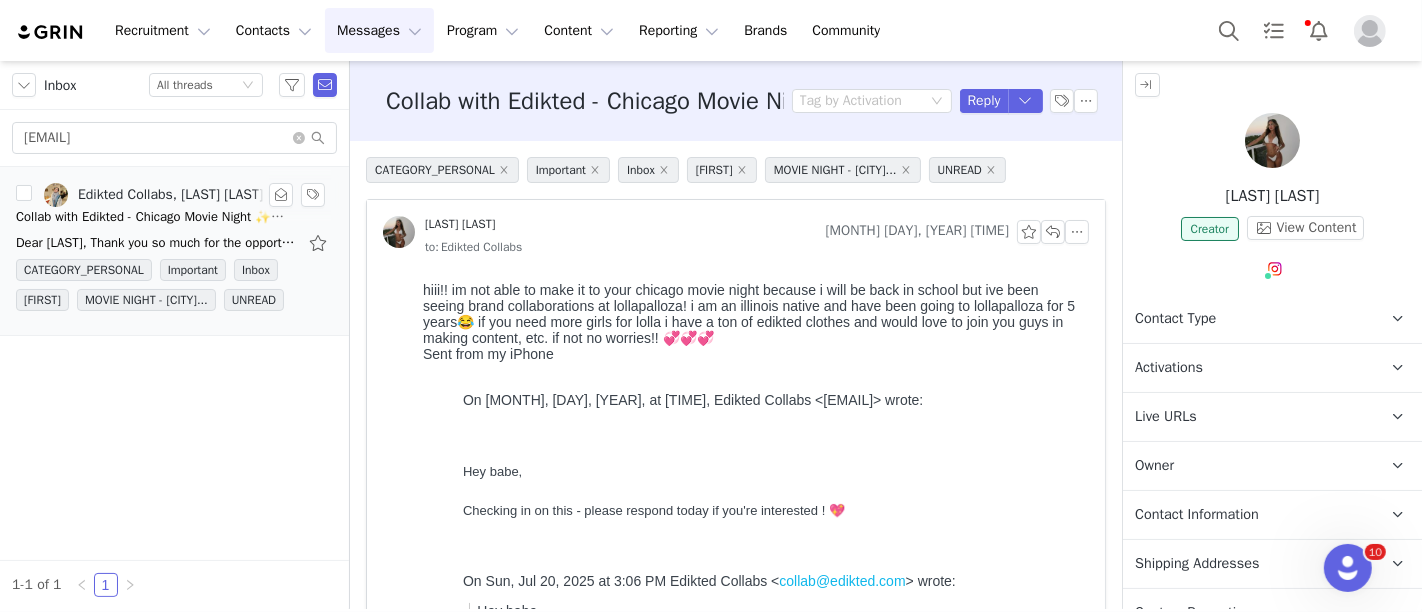 click on "Edikted Collabs, [LAST] [LAST]" at bounding box center (170, 195) 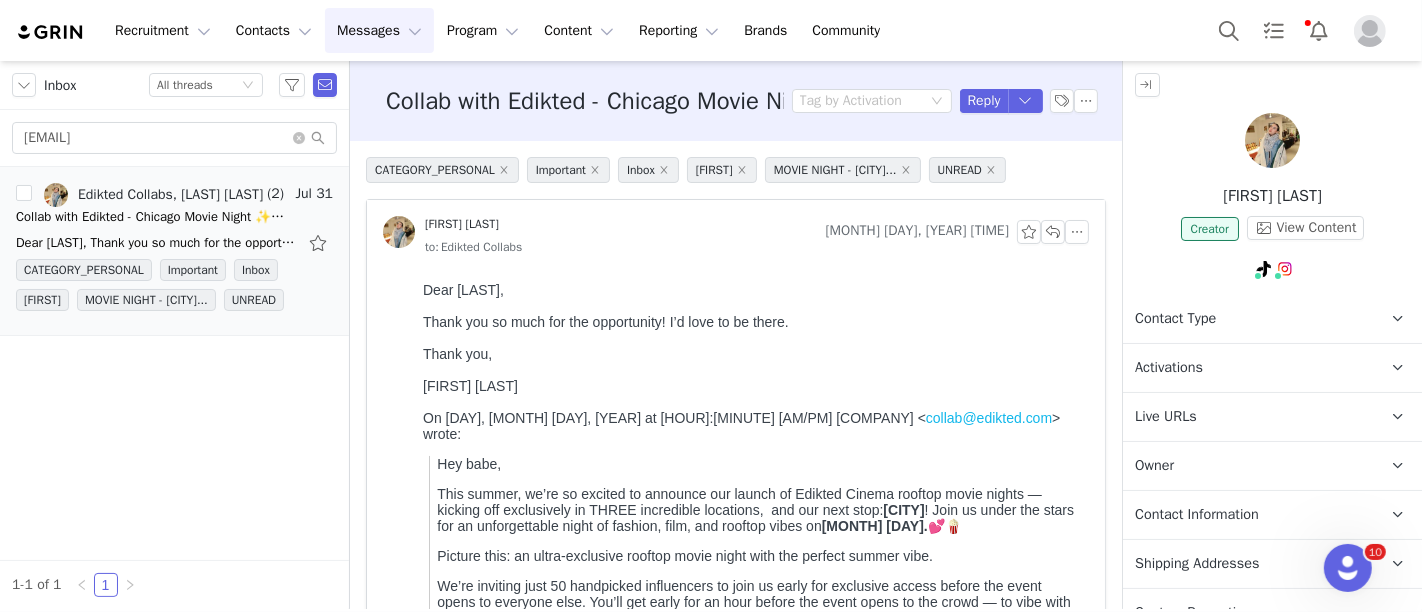 scroll, scrollTop: 0, scrollLeft: 0, axis: both 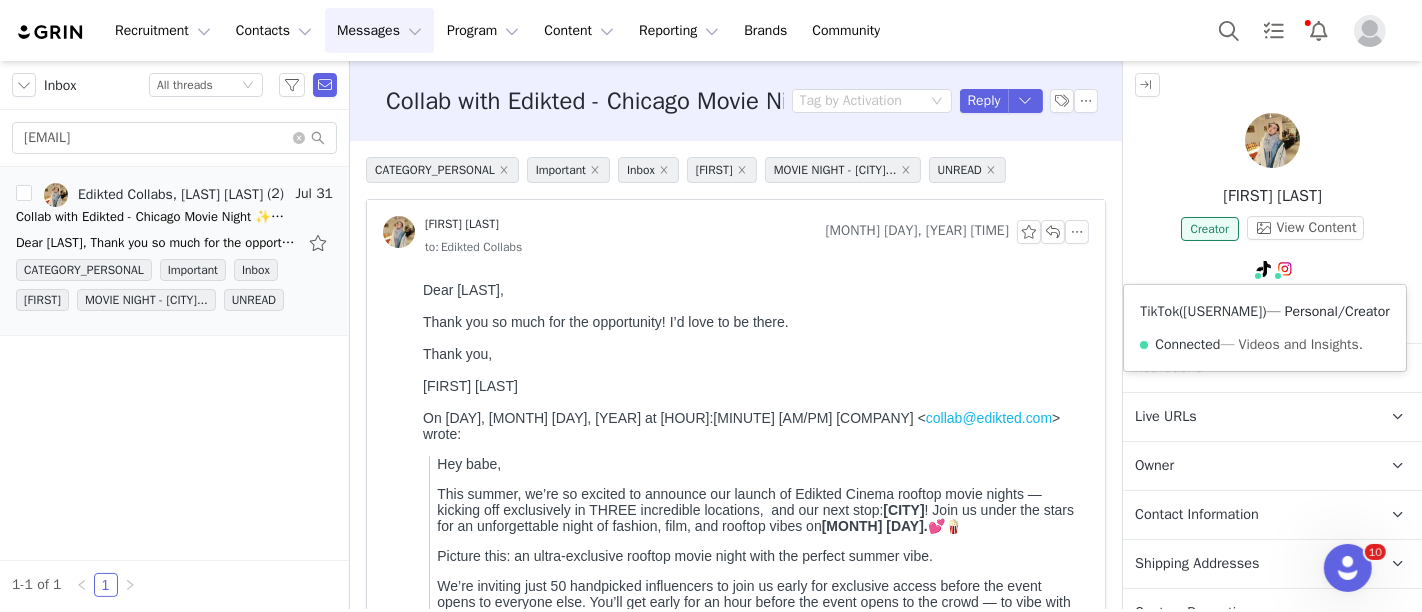 click on "[USERNAME]" at bounding box center (1222, 311) 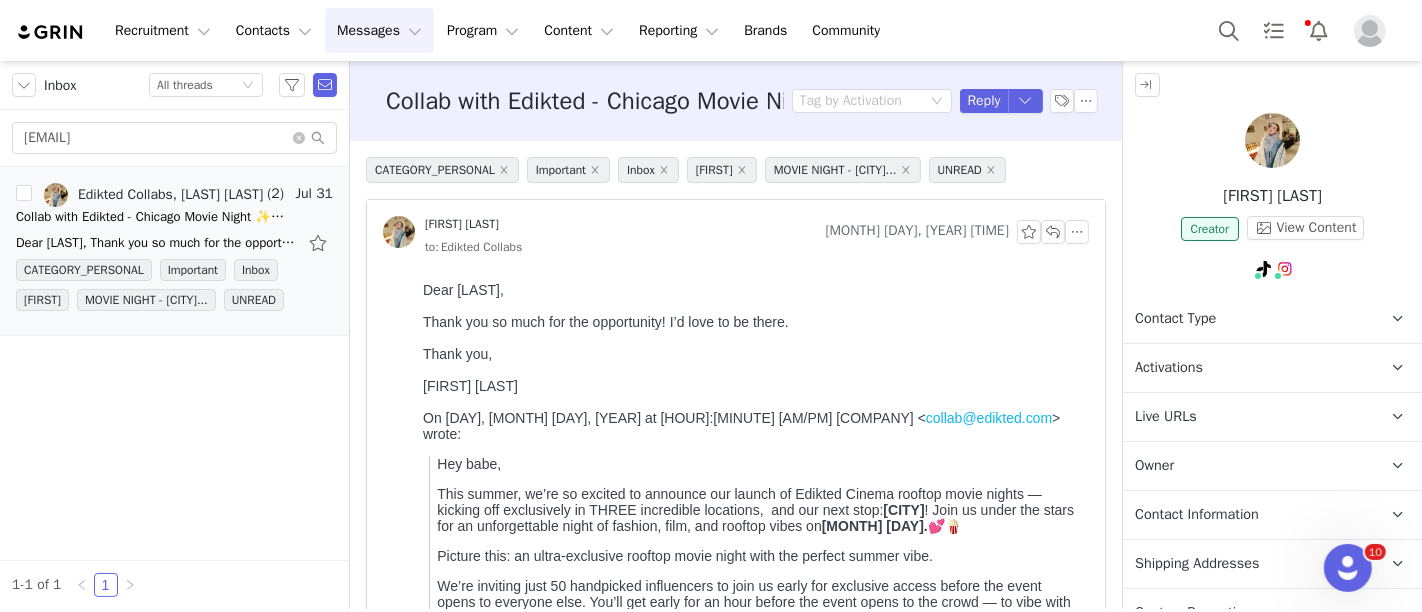 click on "Contact Type" at bounding box center [1175, 319] 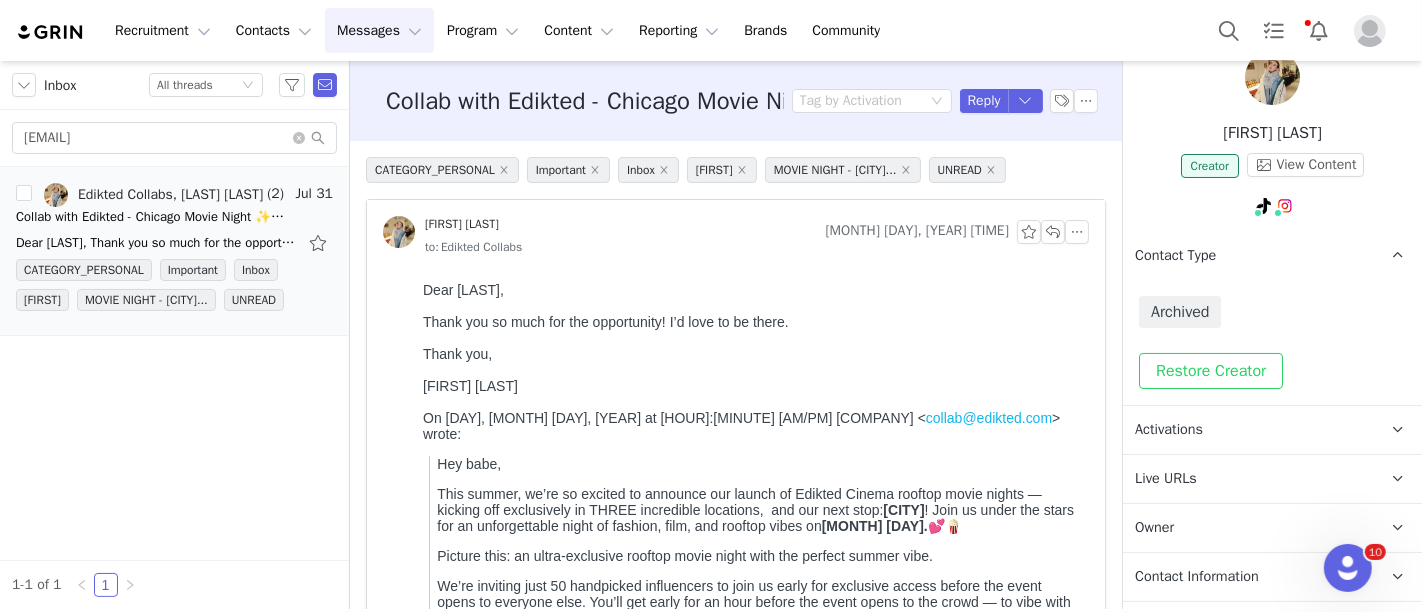 scroll, scrollTop: 111, scrollLeft: 0, axis: vertical 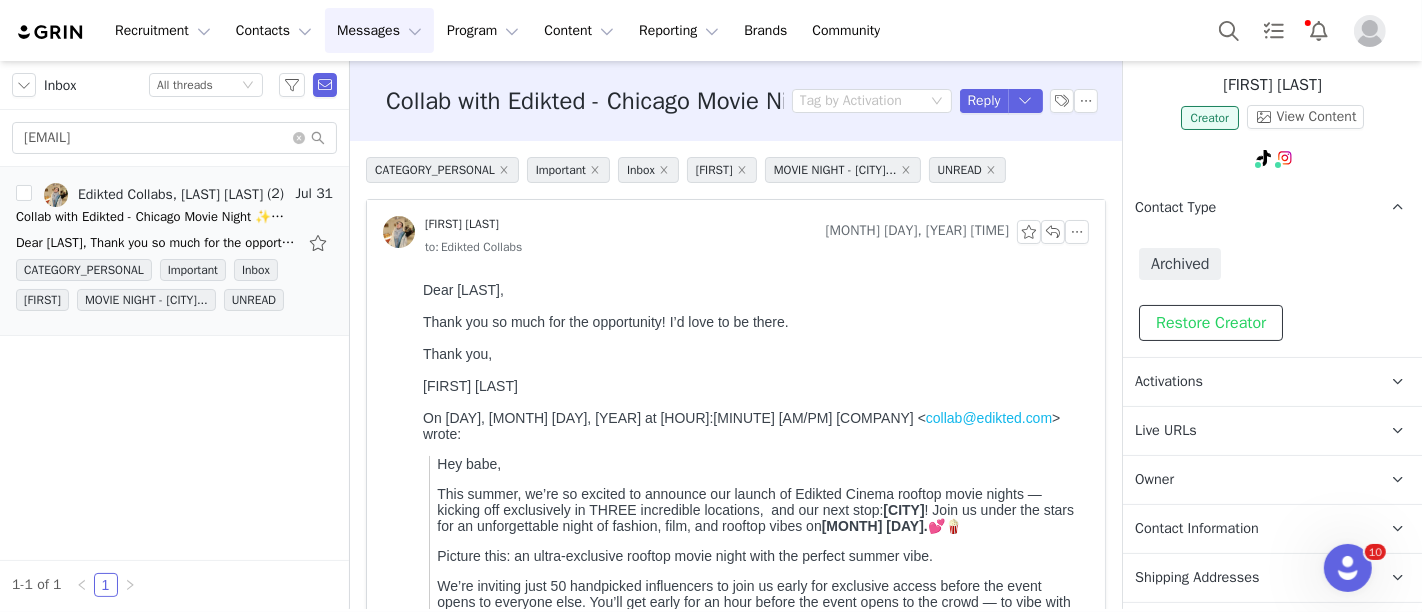 click on "Restore Creator" at bounding box center [1211, 323] 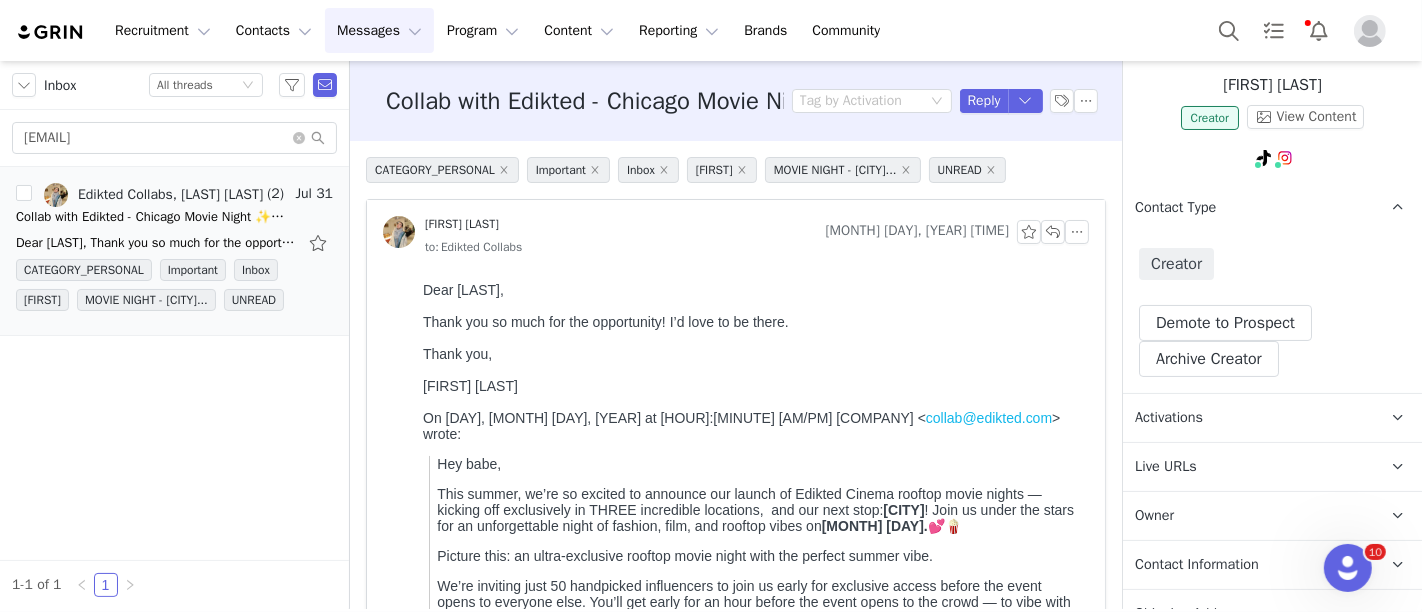 scroll, scrollTop: 333, scrollLeft: 0, axis: vertical 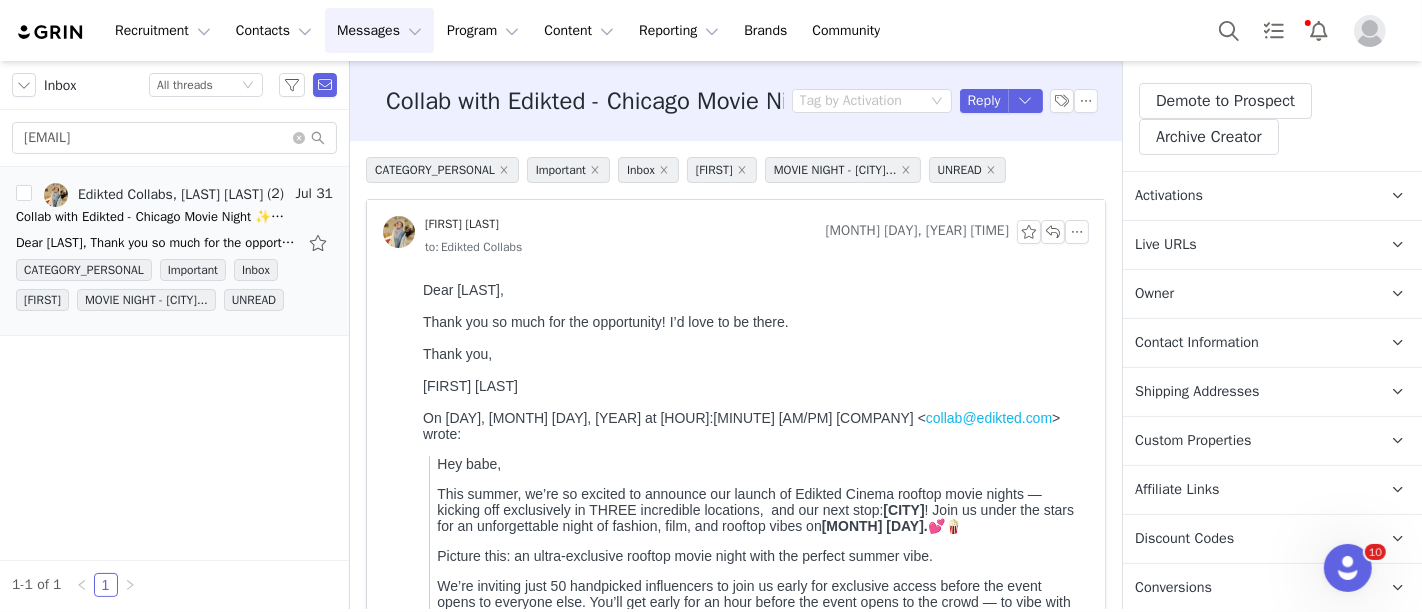 click on "Activations" at bounding box center (1248, 196) 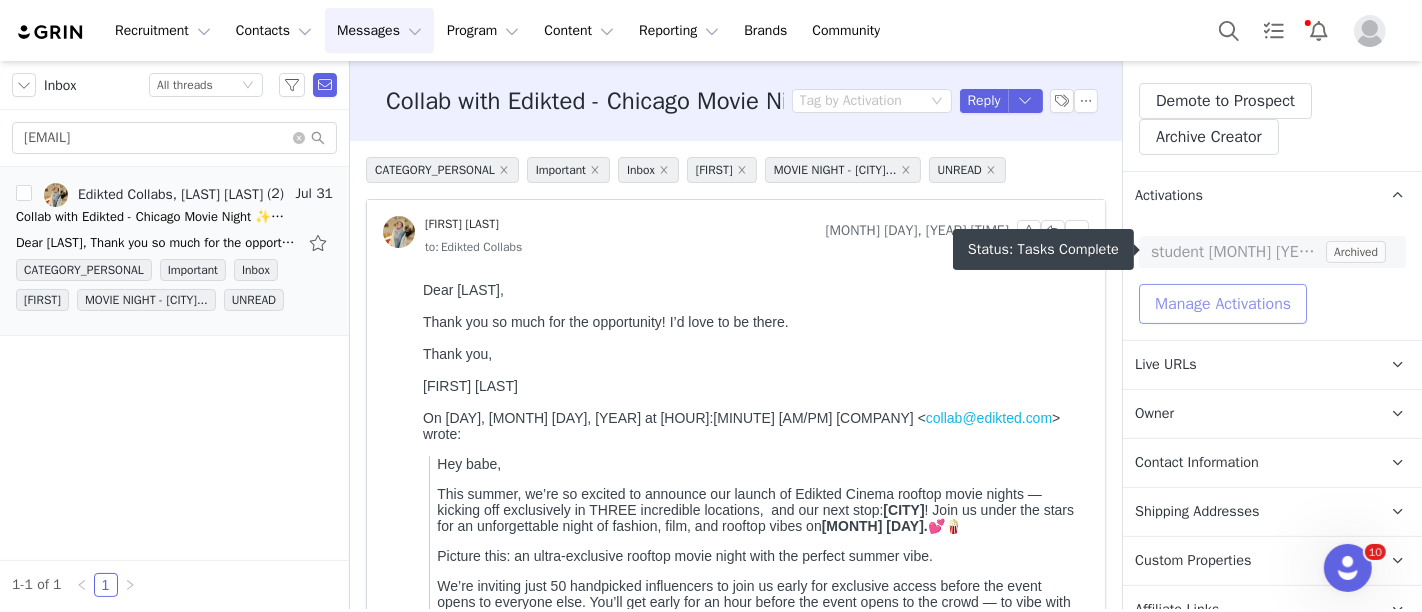 click on "Manage Activations" at bounding box center [1223, 304] 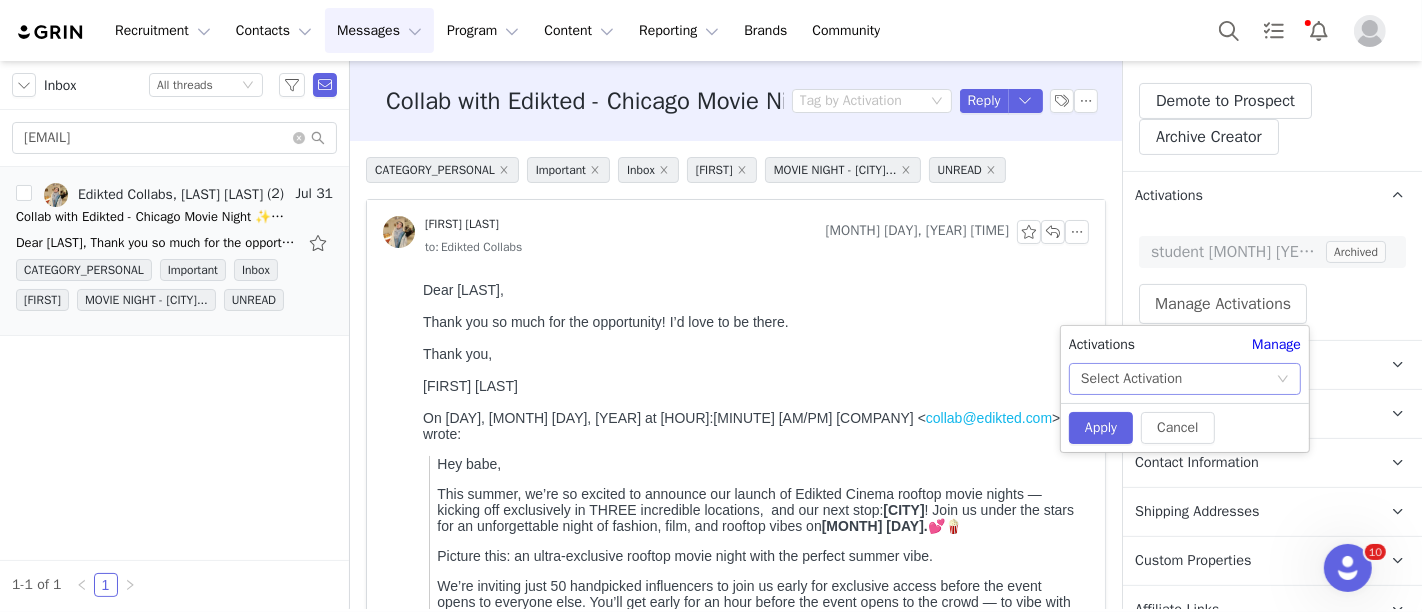 click on "Select Activation" at bounding box center [1131, 379] 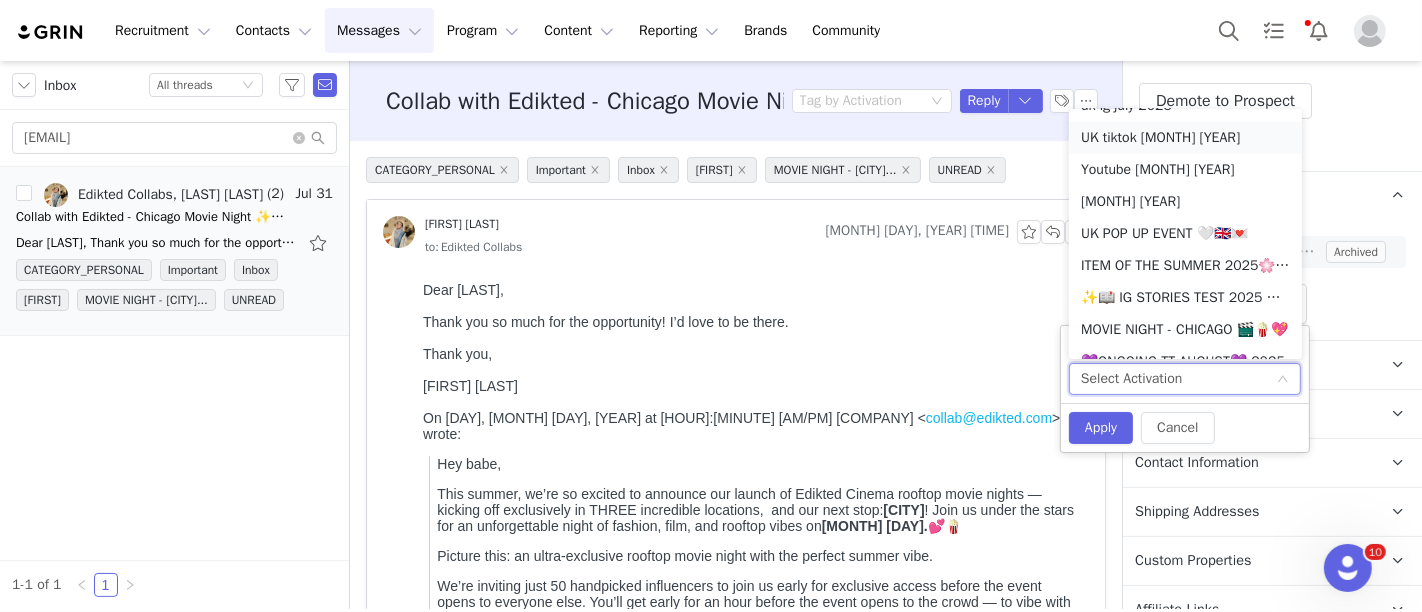 scroll, scrollTop: 1222, scrollLeft: 0, axis: vertical 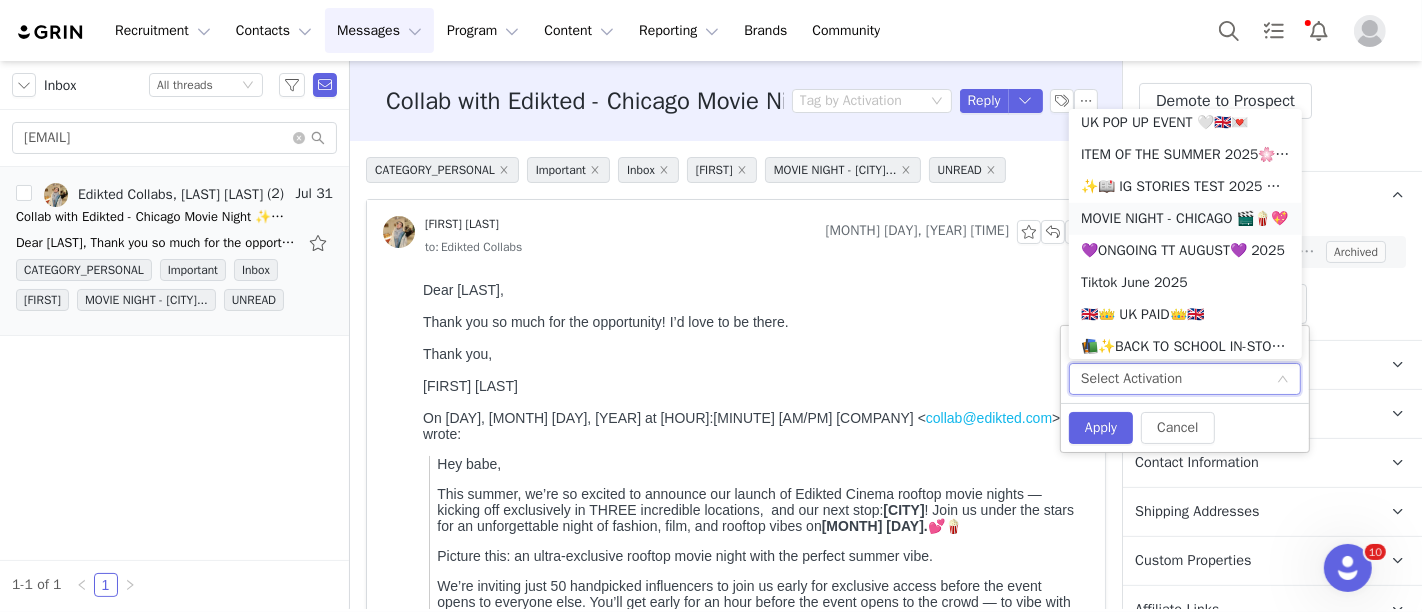 click on "MOVIE NIGHT - CHICAGO 🎬🍿💖" at bounding box center (1185, 219) 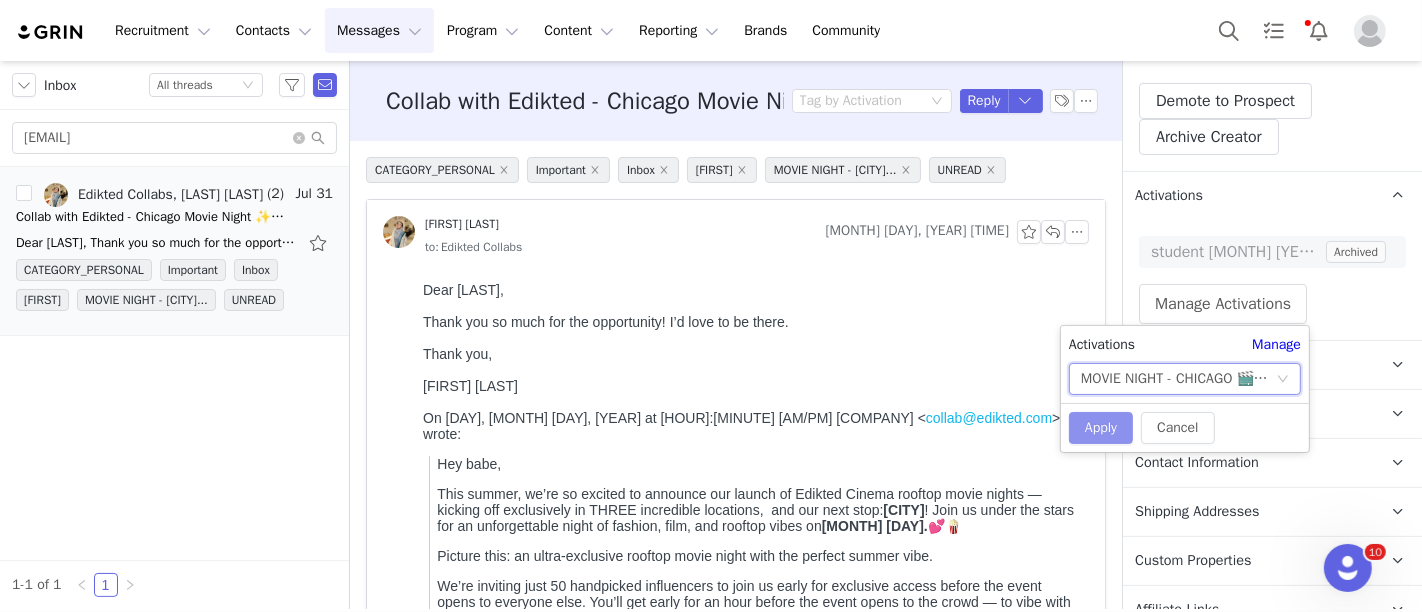 click on "Apply" at bounding box center [1101, 428] 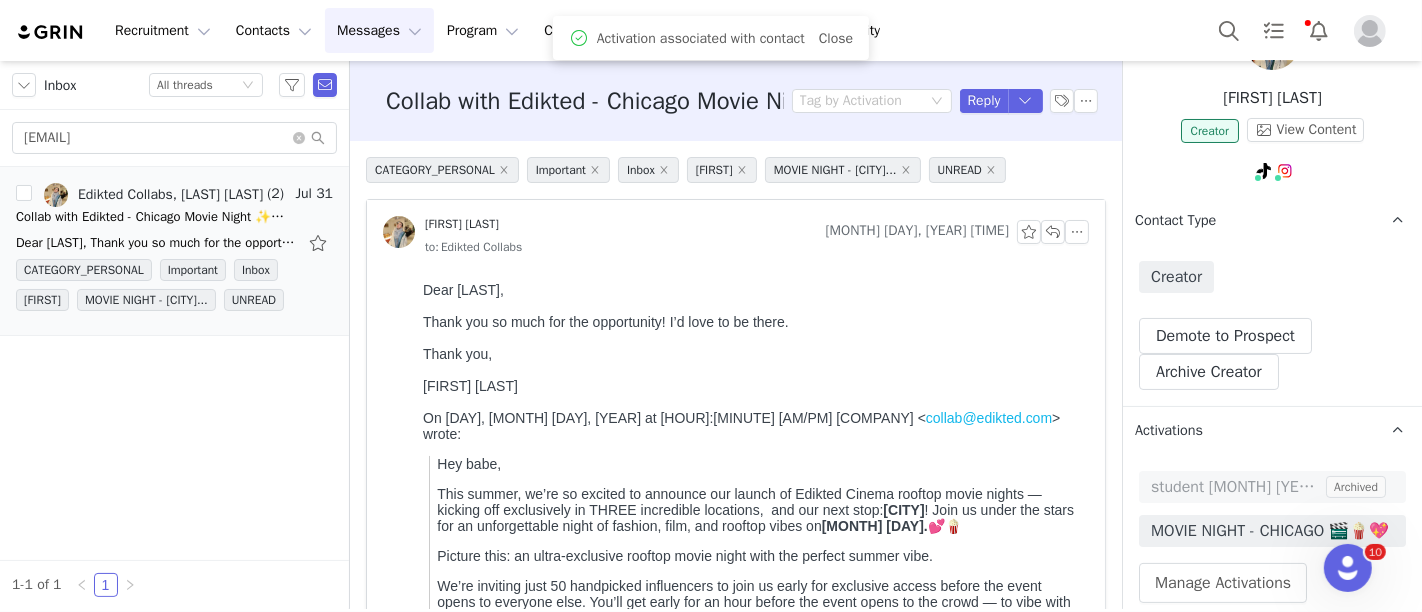 scroll, scrollTop: 0, scrollLeft: 0, axis: both 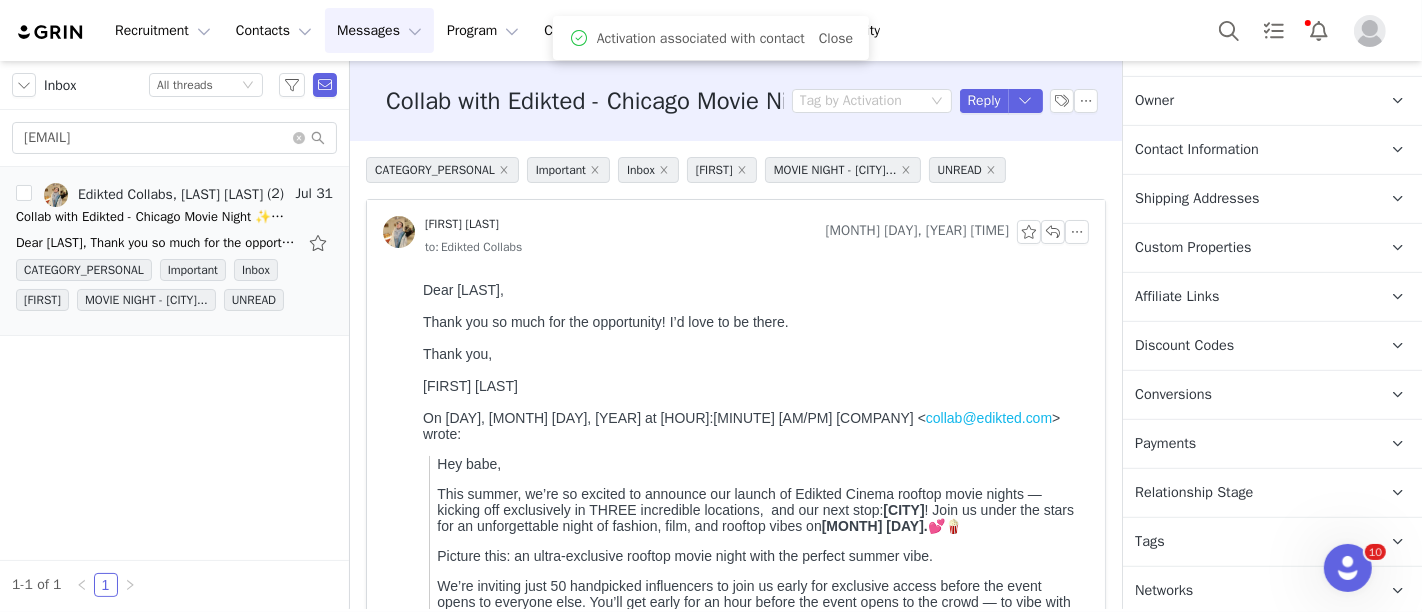 click on "Relationship Stage" at bounding box center (1194, 493) 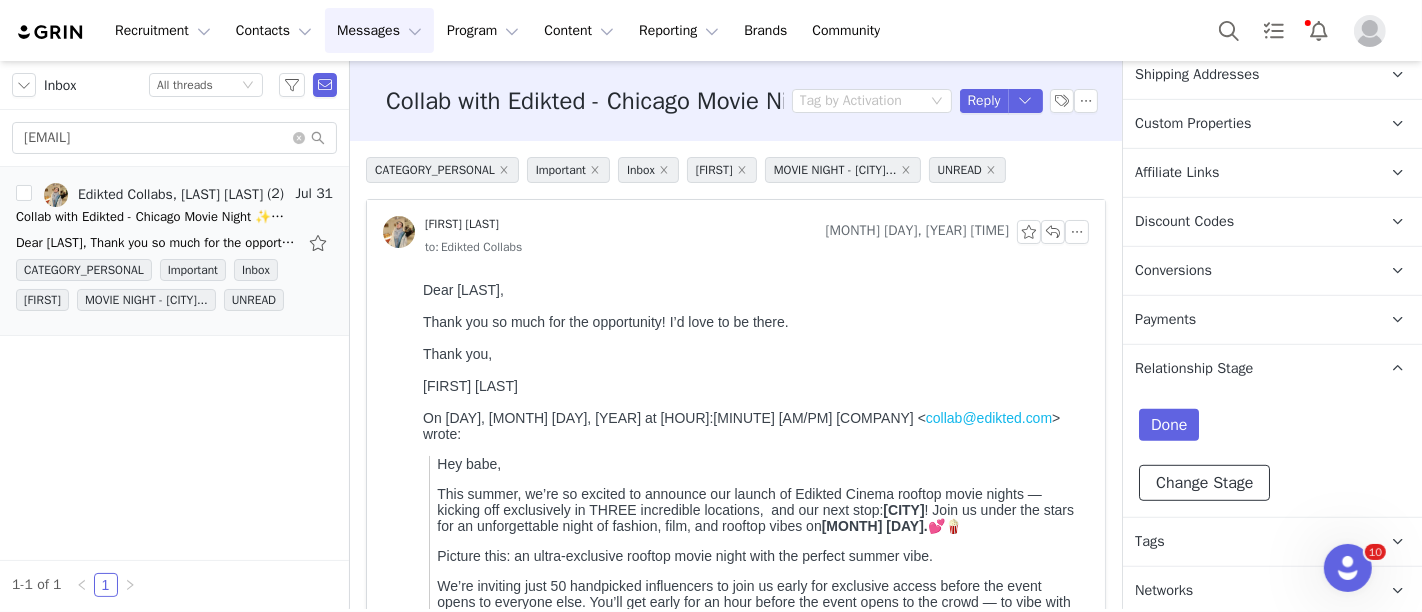 click on "Change Stage" at bounding box center [1204, 483] 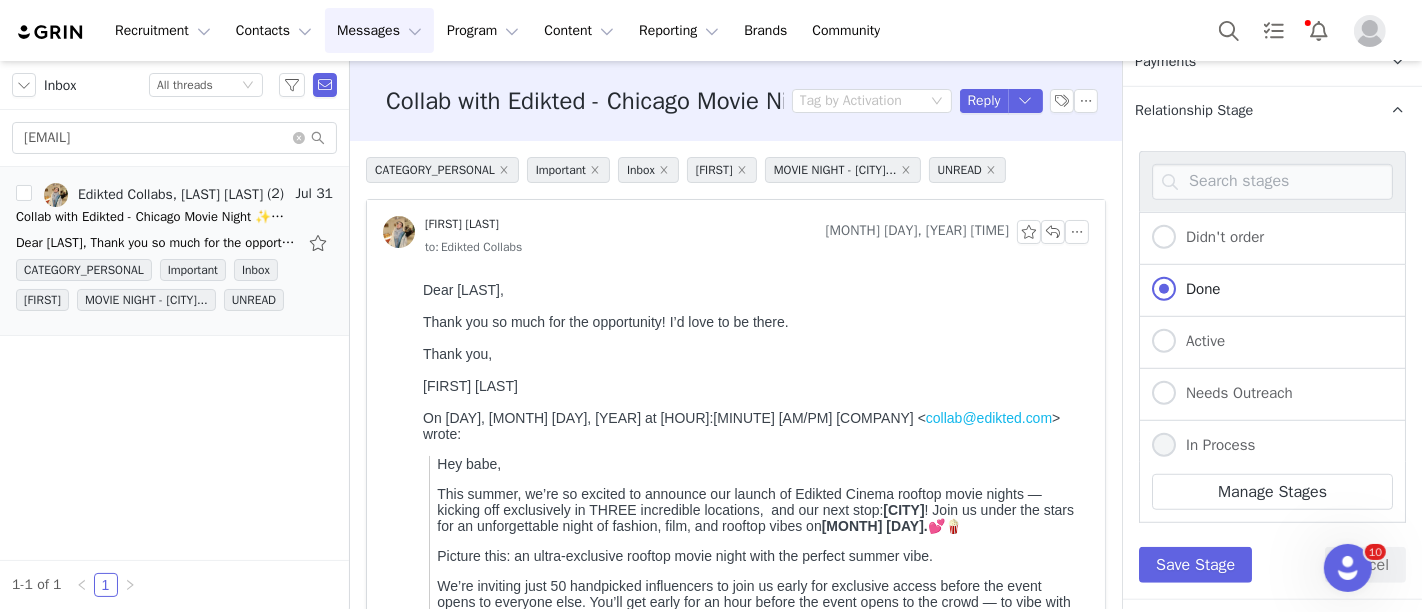 scroll, scrollTop: 1153, scrollLeft: 0, axis: vertical 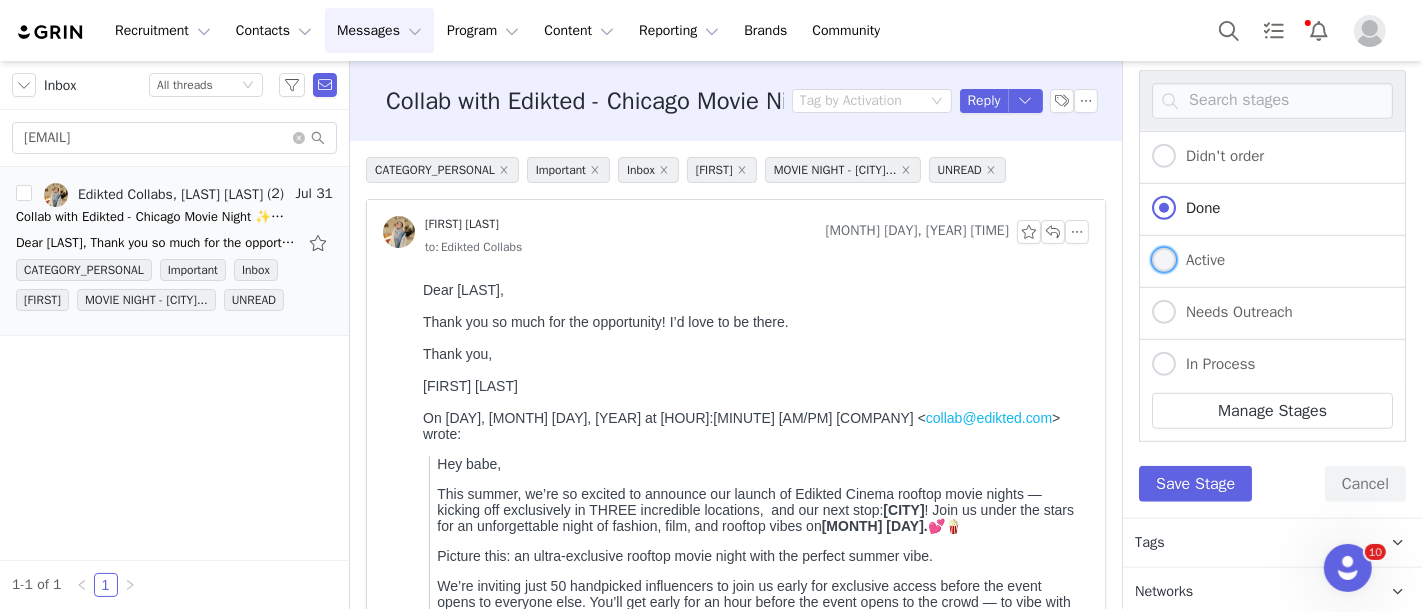 click at bounding box center (1164, 260) 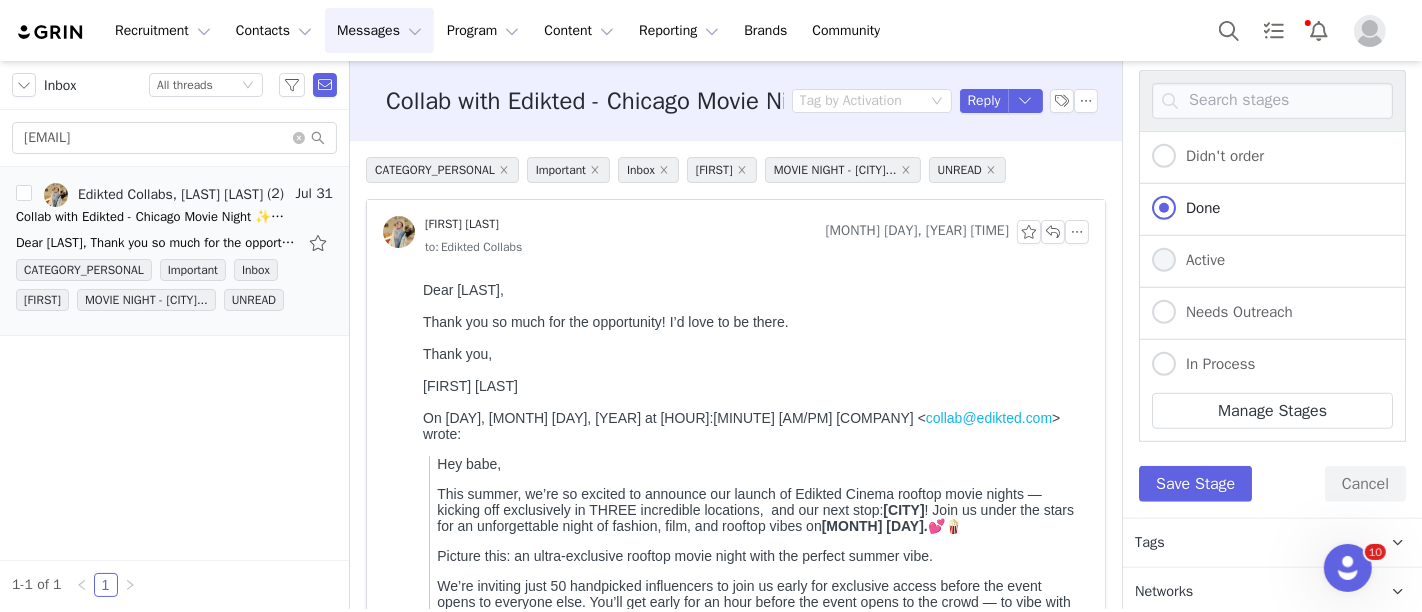 click on "Active" at bounding box center [1164, 261] 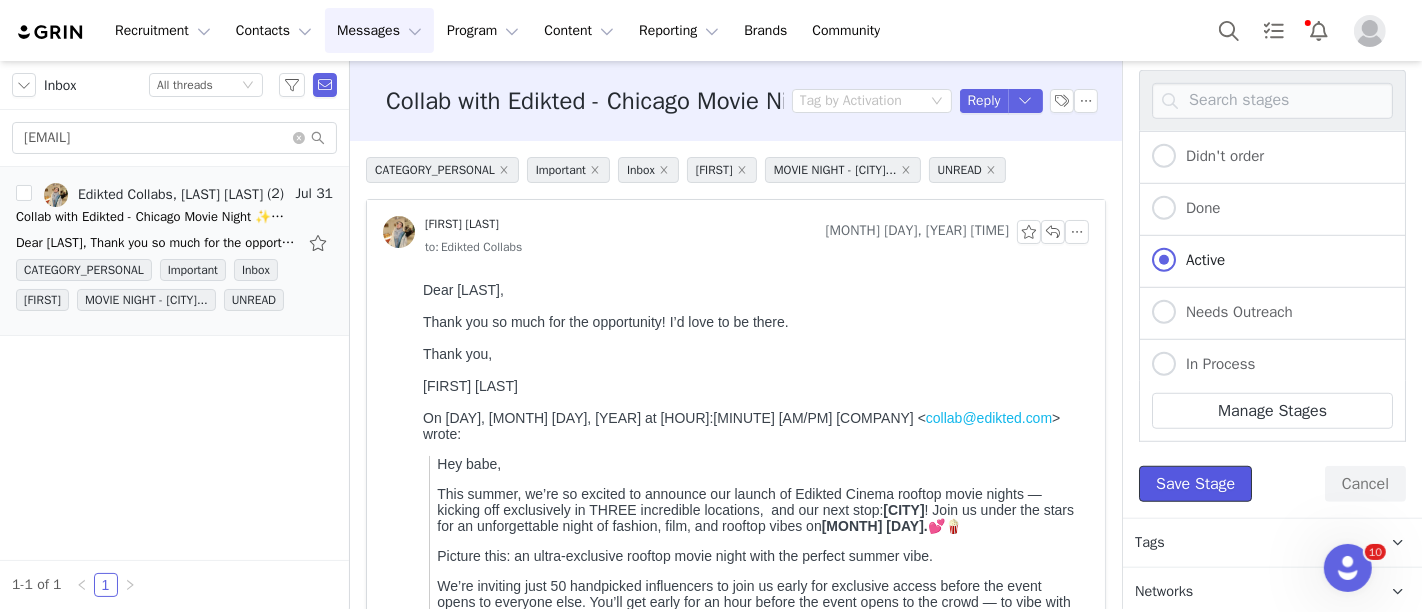 click on "Save Stage" at bounding box center [1195, 484] 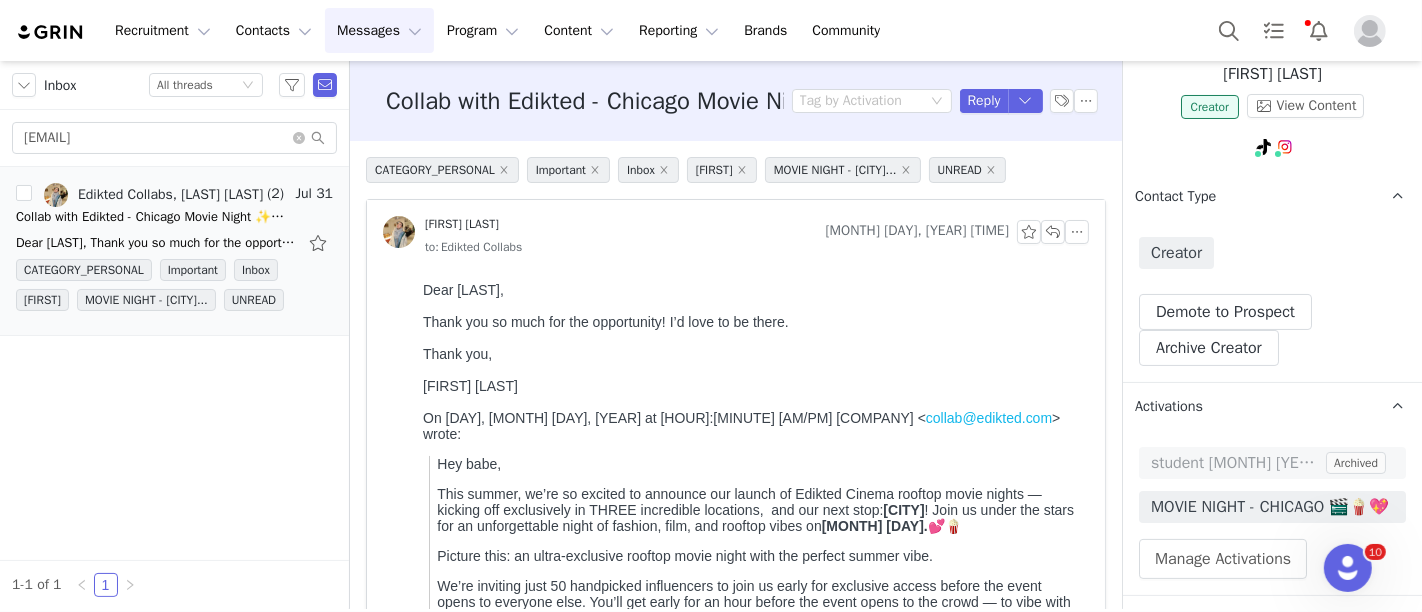 scroll, scrollTop: 0, scrollLeft: 0, axis: both 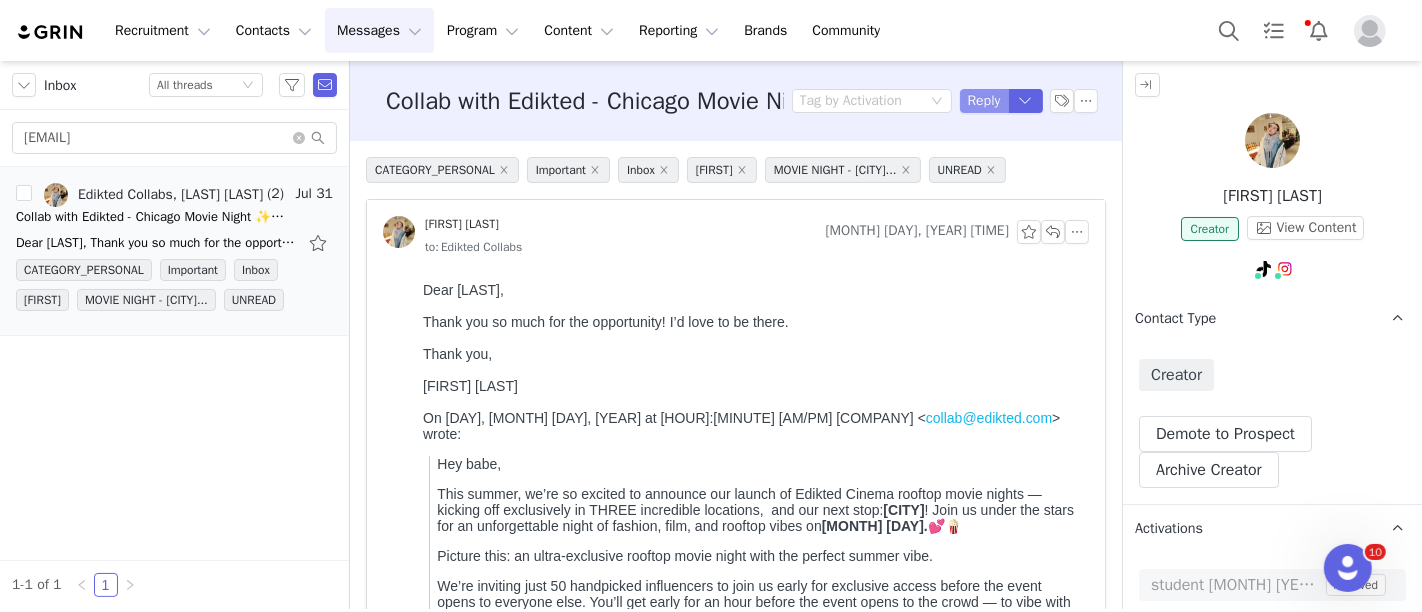 click on "Reply" at bounding box center [984, 101] 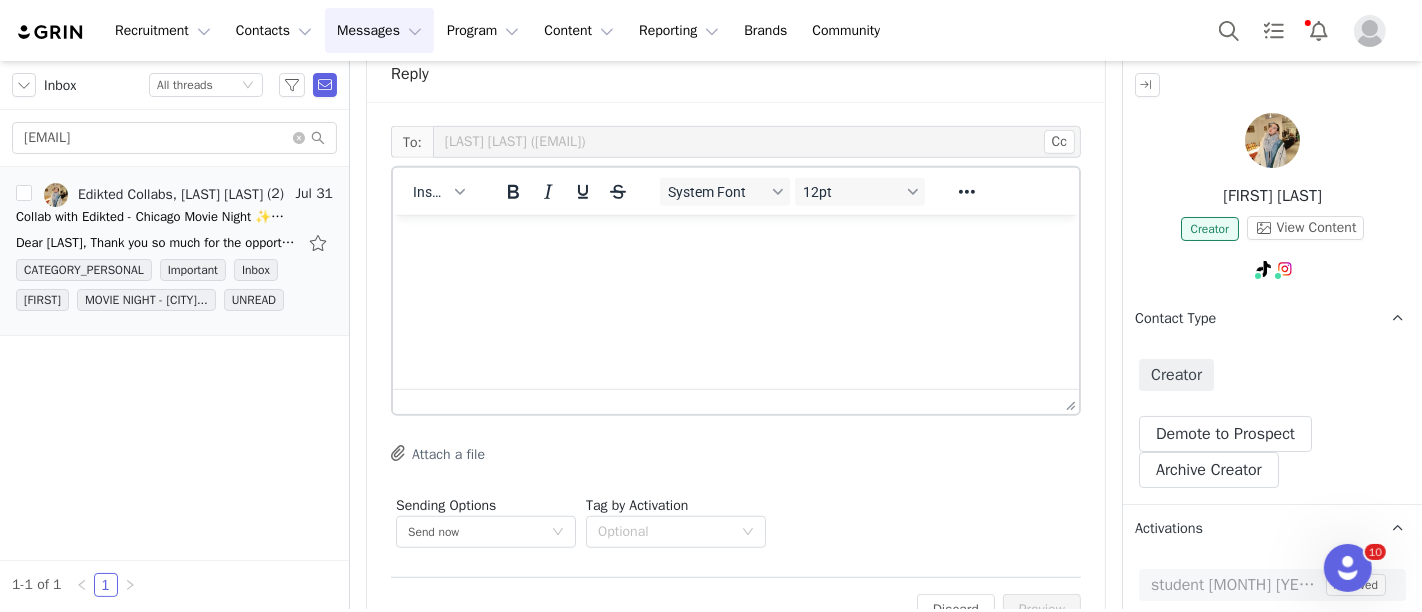scroll, scrollTop: 0, scrollLeft: 0, axis: both 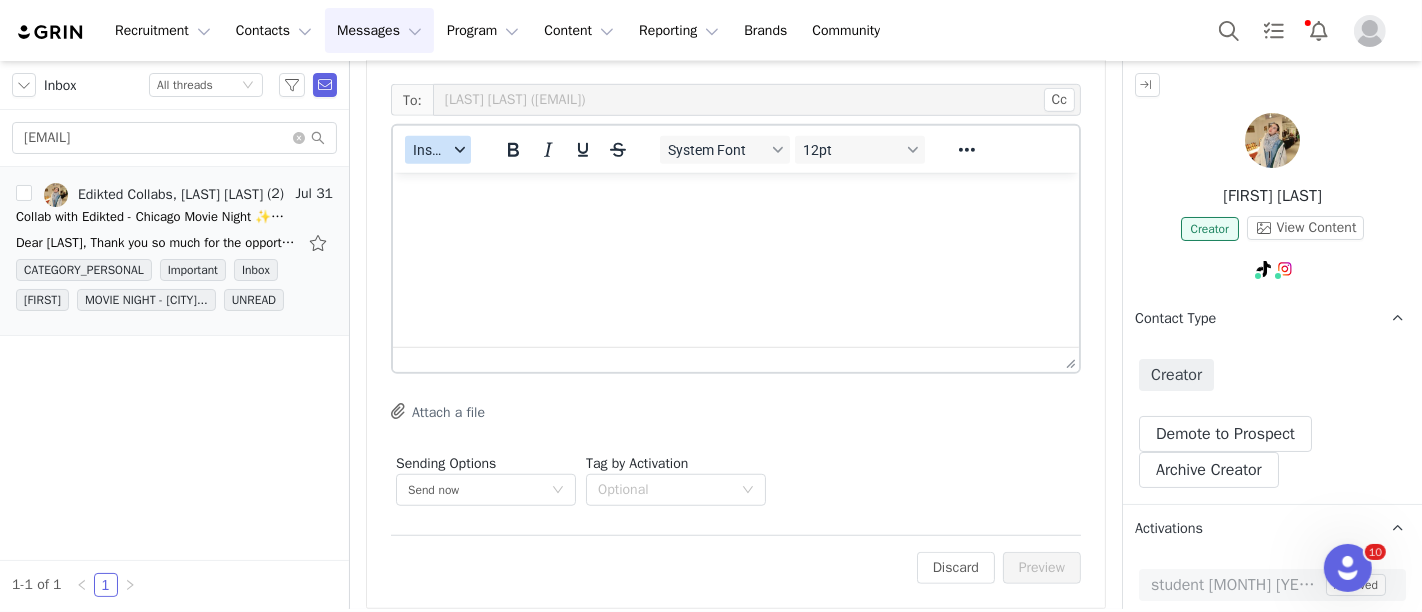 click on "Insert" at bounding box center (430, 150) 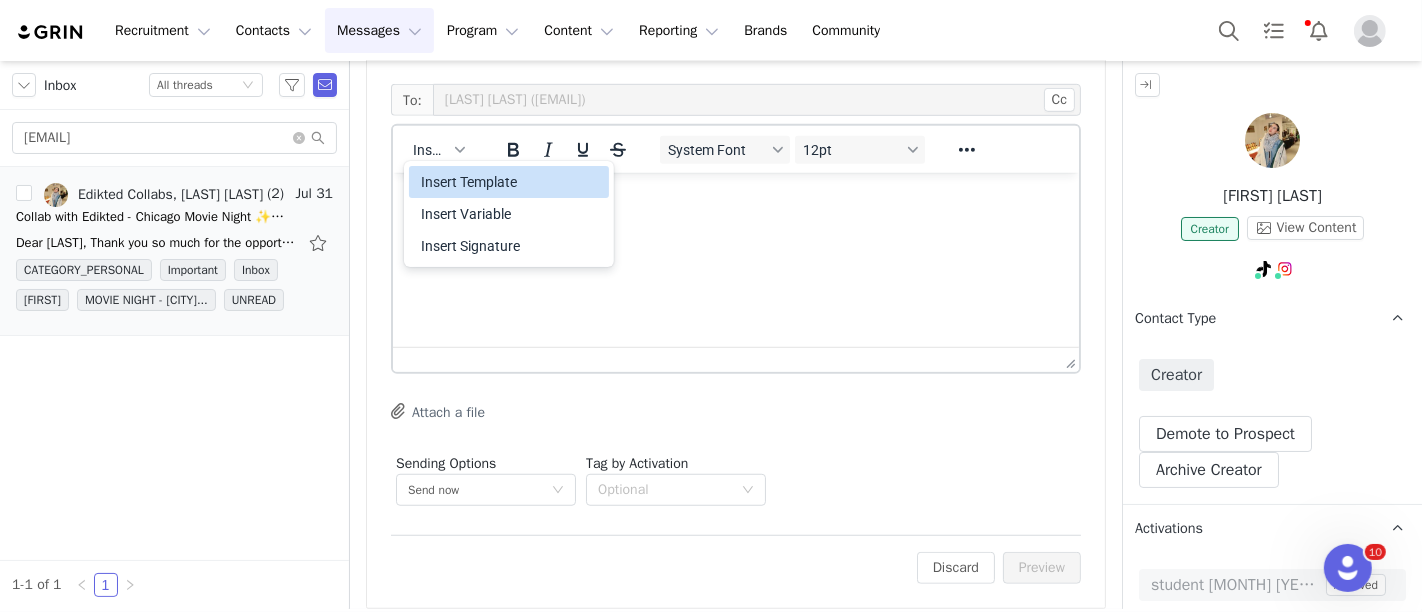 click on "Insert Template" at bounding box center [511, 182] 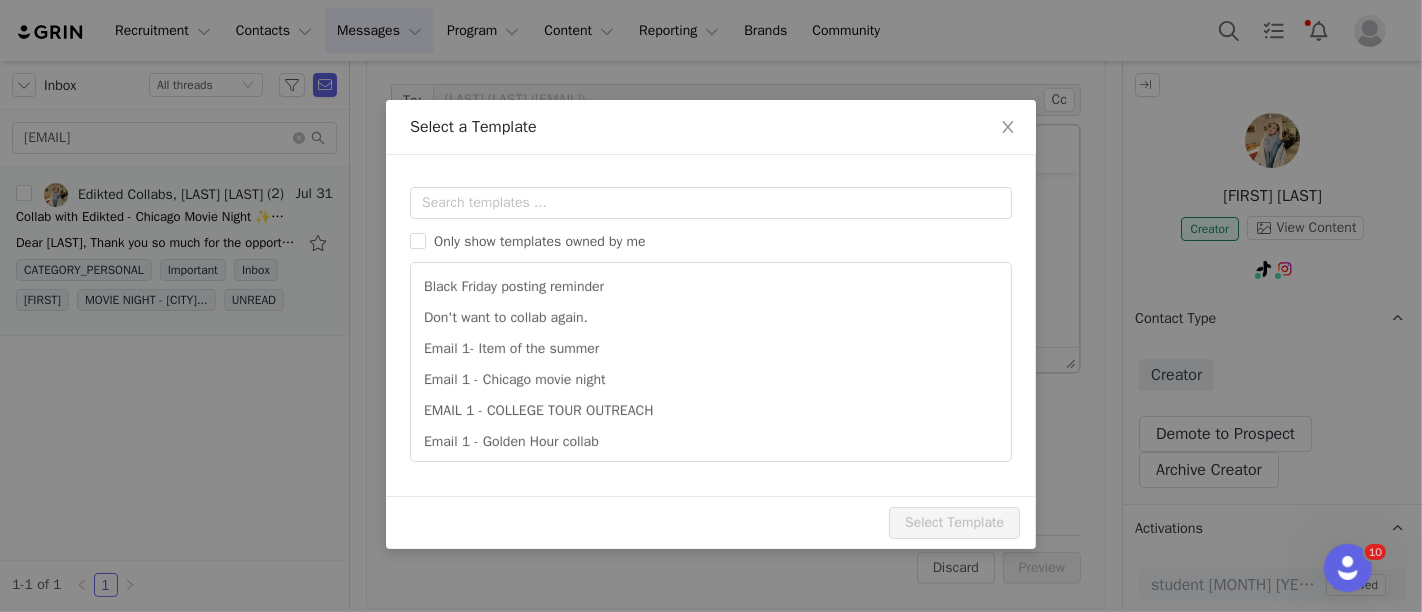 scroll, scrollTop: 0, scrollLeft: 0, axis: both 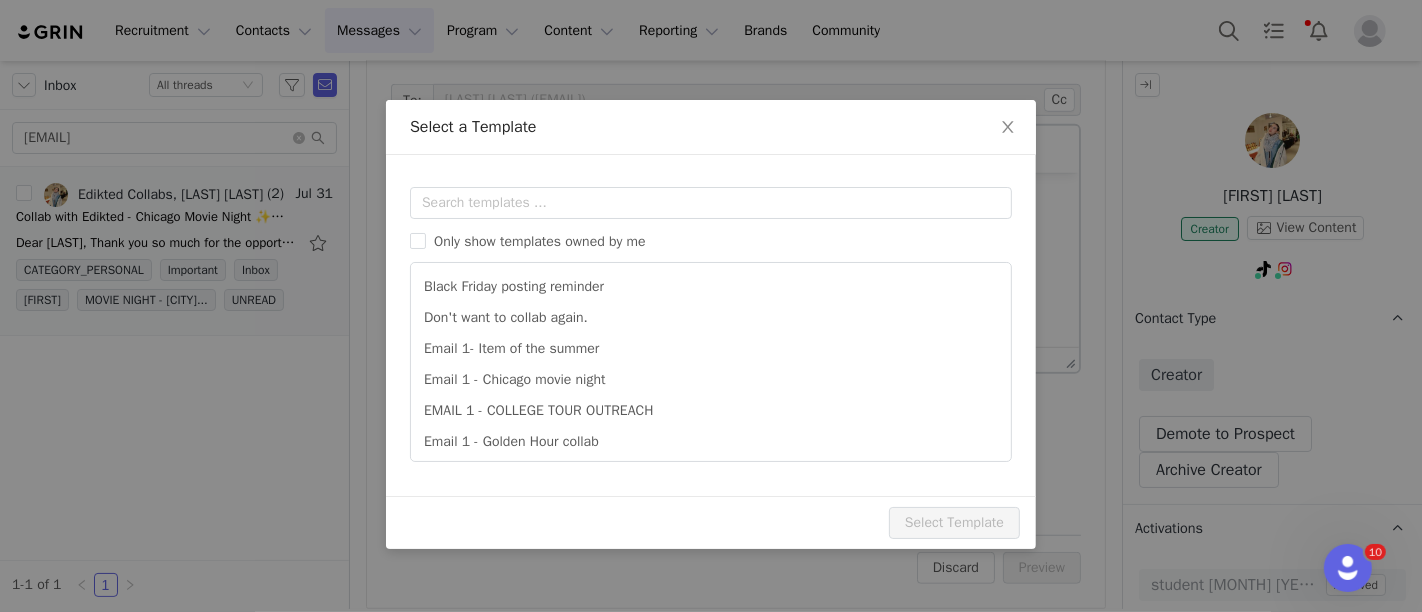 click on "Templates  Only show templates owned by me      Black Friday posting reminder   Don't want to collab again.   Email  1- Item of the summer   Email 1 - Chicago movie night   EMAIL 1 - COLLEGE TOUR OUTREACH   Email 1 - Golden Hour collab   Email 1 - IG 300 - UK   Email 1 - IG STORIES - UK   Email 1 - Instore 4th of July   Email 1 - Tiktok 300 - UK  Preview     Subject:" at bounding box center [711, 325] 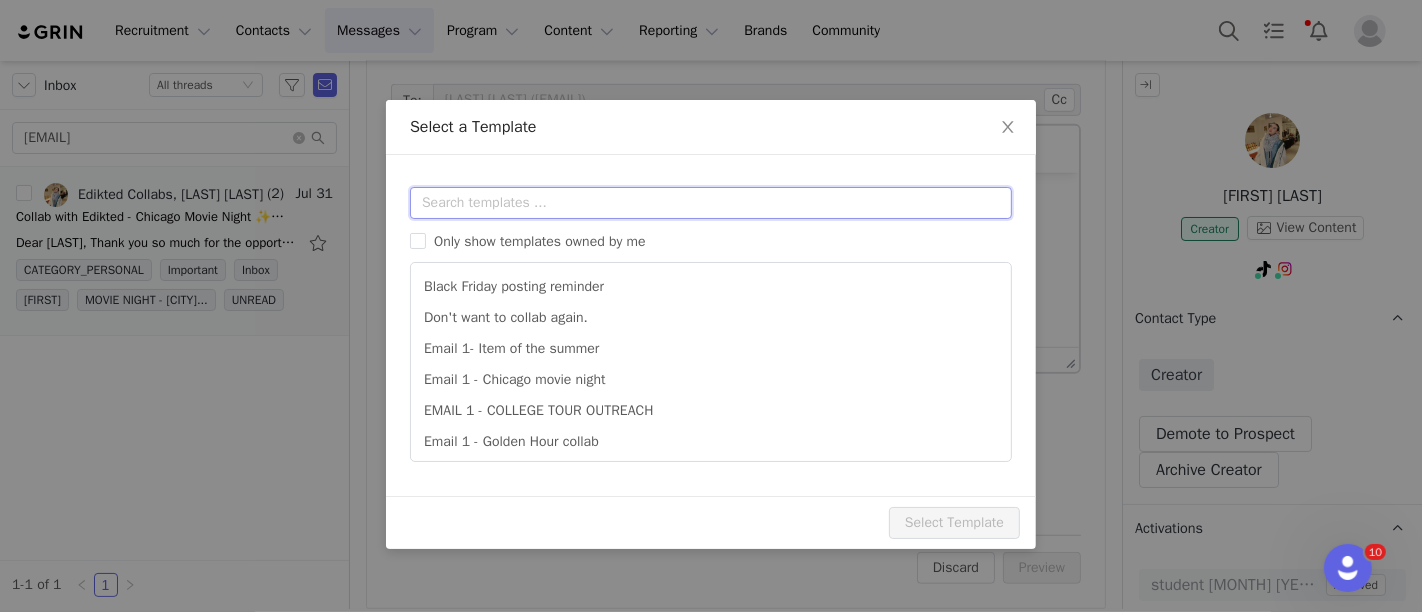 click at bounding box center [711, 203] 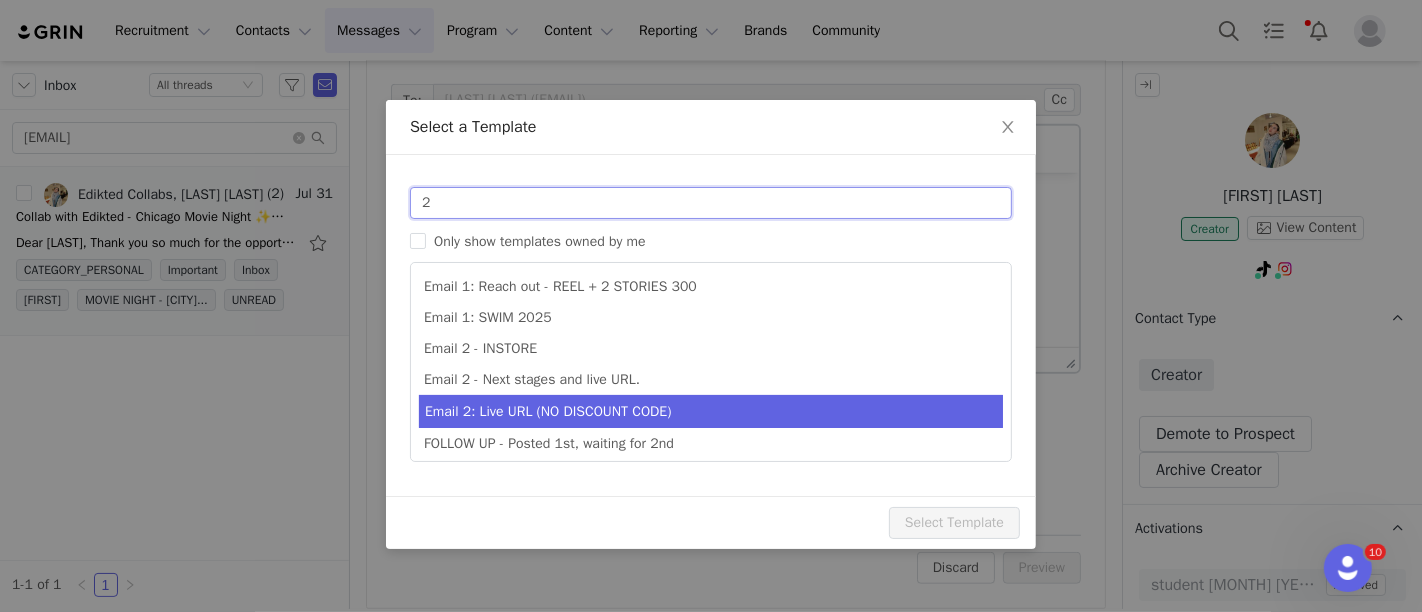 type on "2" 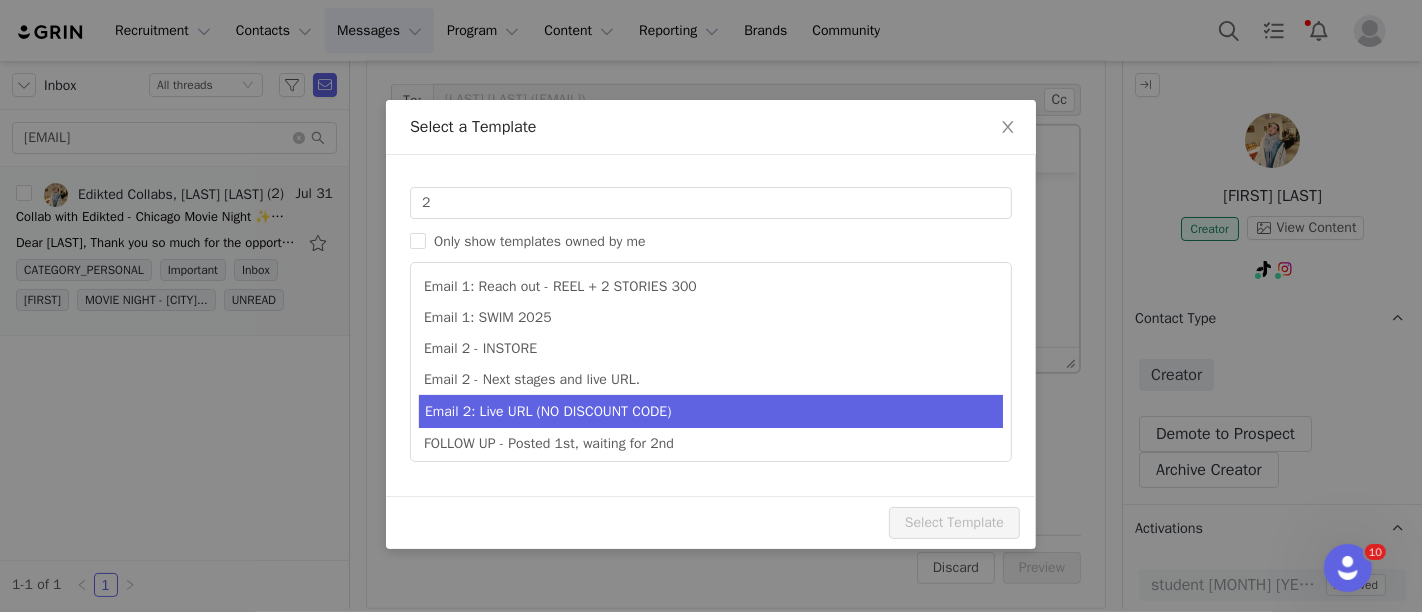 type on "Collab with Edikted" 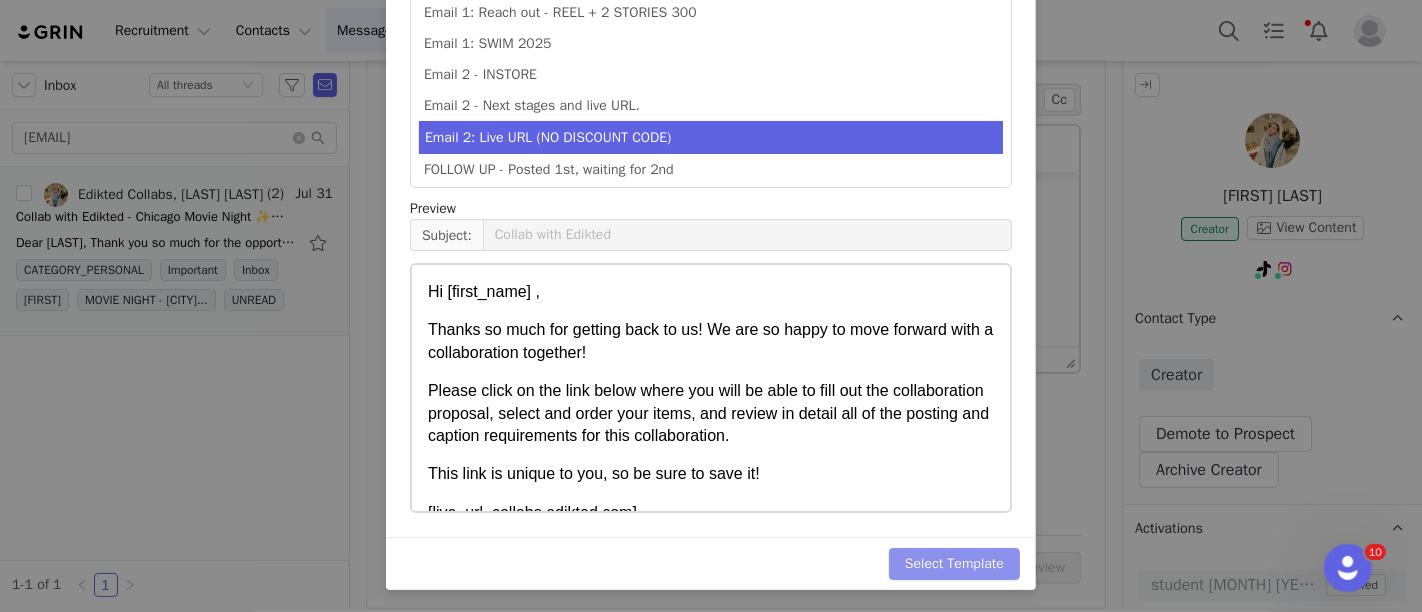click on "Select Template" at bounding box center [954, 564] 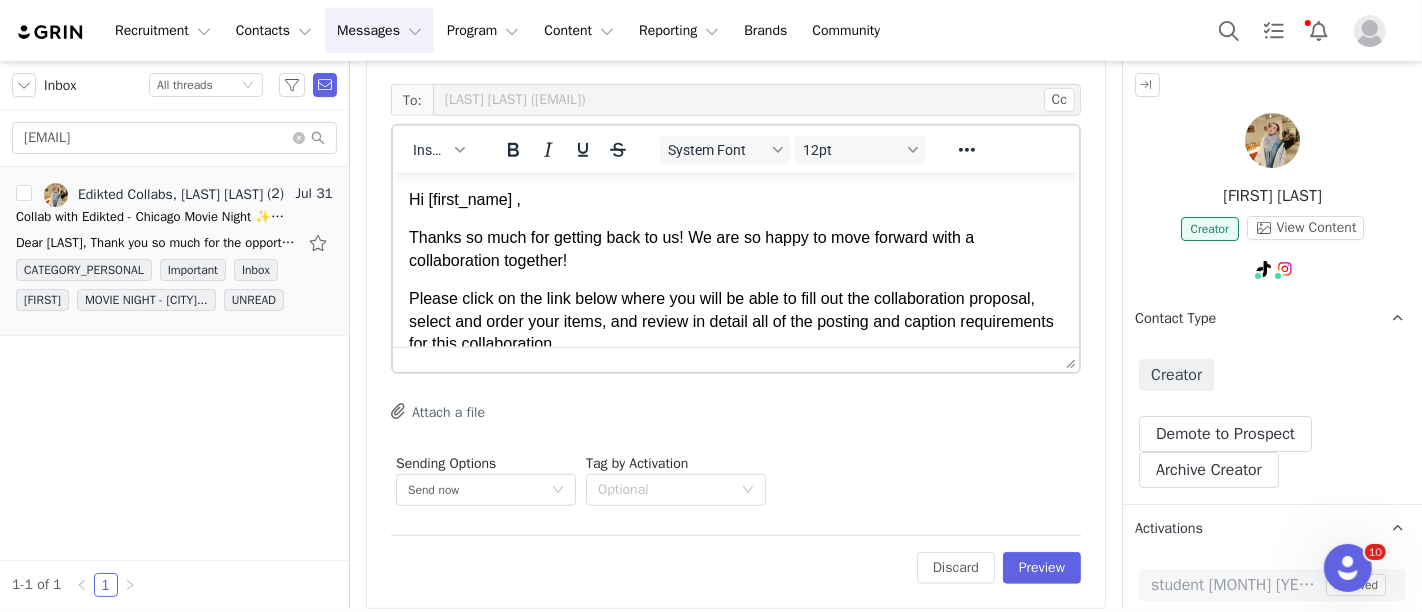 scroll, scrollTop: 22, scrollLeft: 0, axis: vertical 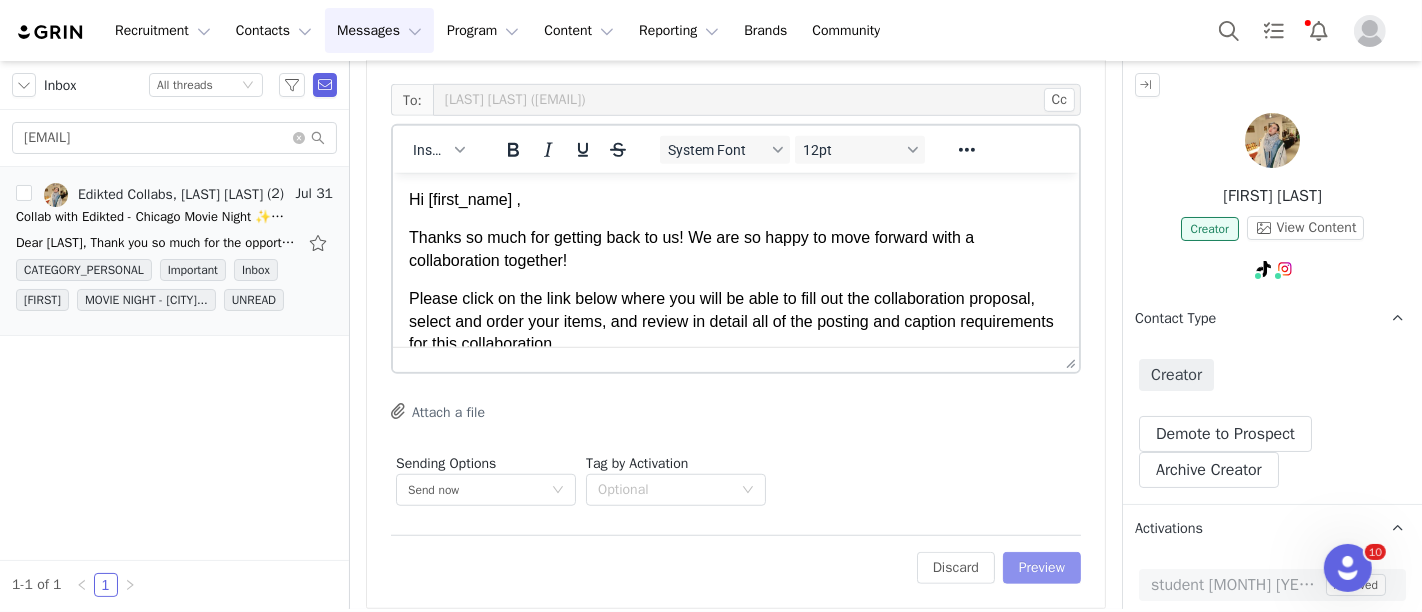 click on "Preview" at bounding box center [1042, 568] 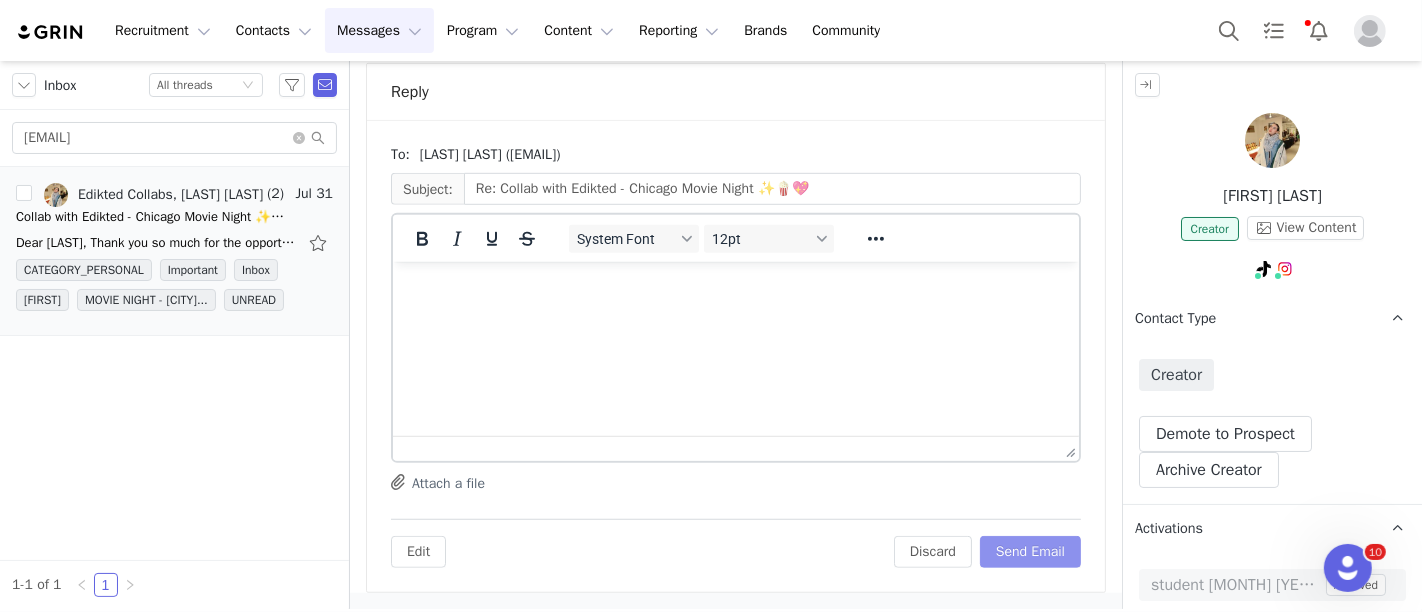 scroll, scrollTop: 1080, scrollLeft: 0, axis: vertical 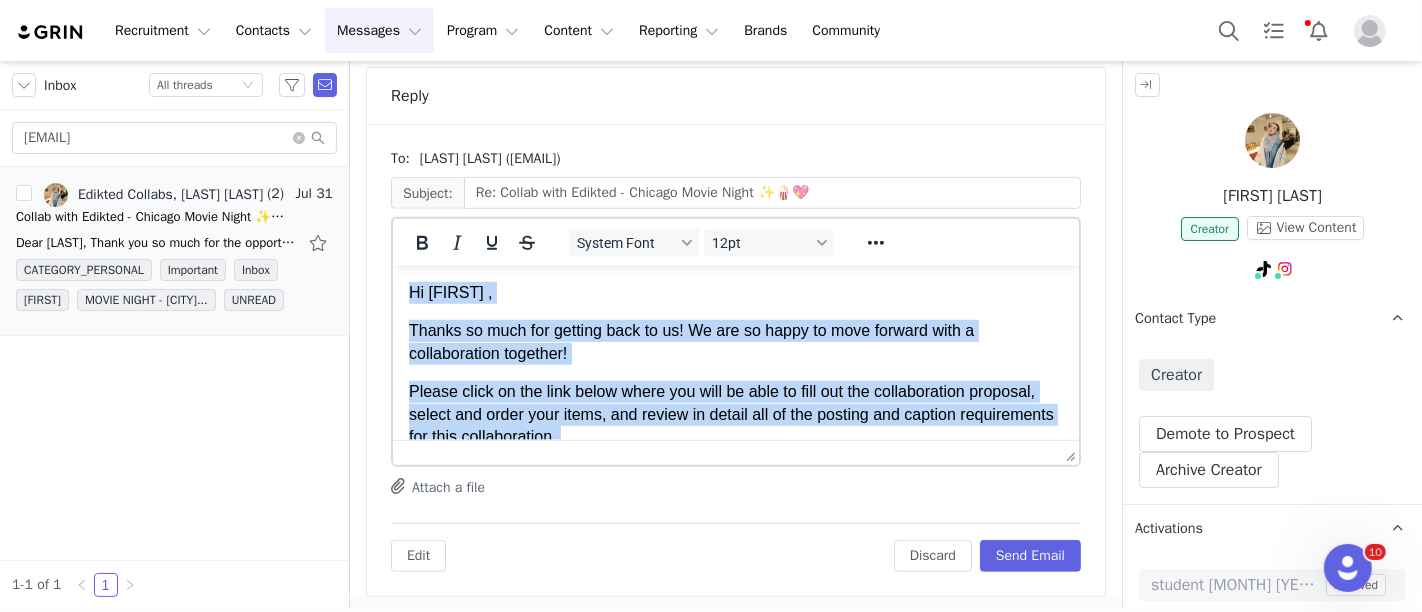 drag, startPoint x: 506, startPoint y: 412, endPoint x: 336, endPoint y: 179, distance: 288.42505 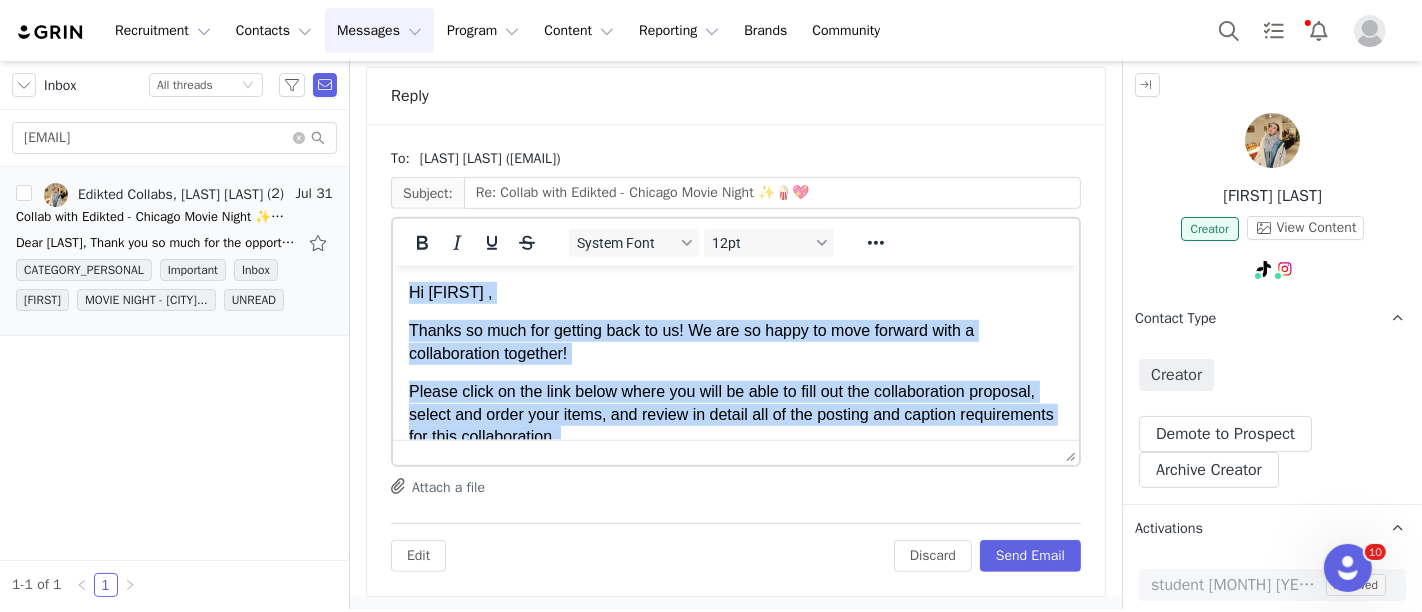 click on "Hi [FIRST] , Thanks so much for getting back to us! We are so happy to move forward with a collaboration together! Please click on the link below where you will be able to fill out the collaboration proposal, select and order your items, and review in detail all of the posting and caption requirements for this collaboration. This link is unique to you, so be sure to save it! https://collabs.edikted.com/[UUID] It is crucial to fill out every step/question in the link and to read all of the information mentioned for the collaboration. Please note, all influencer collaboration orders need to be placed through the link above and when adding items to your order pay attention that you need to select a size and color for every item. The order for the collaboration can only be placed once and you cannot place multiple orders so make sure you are selecting all of the items you want before submitting the proposal. Please place your order by today Thank you, [FIRST]" at bounding box center (735, 604) 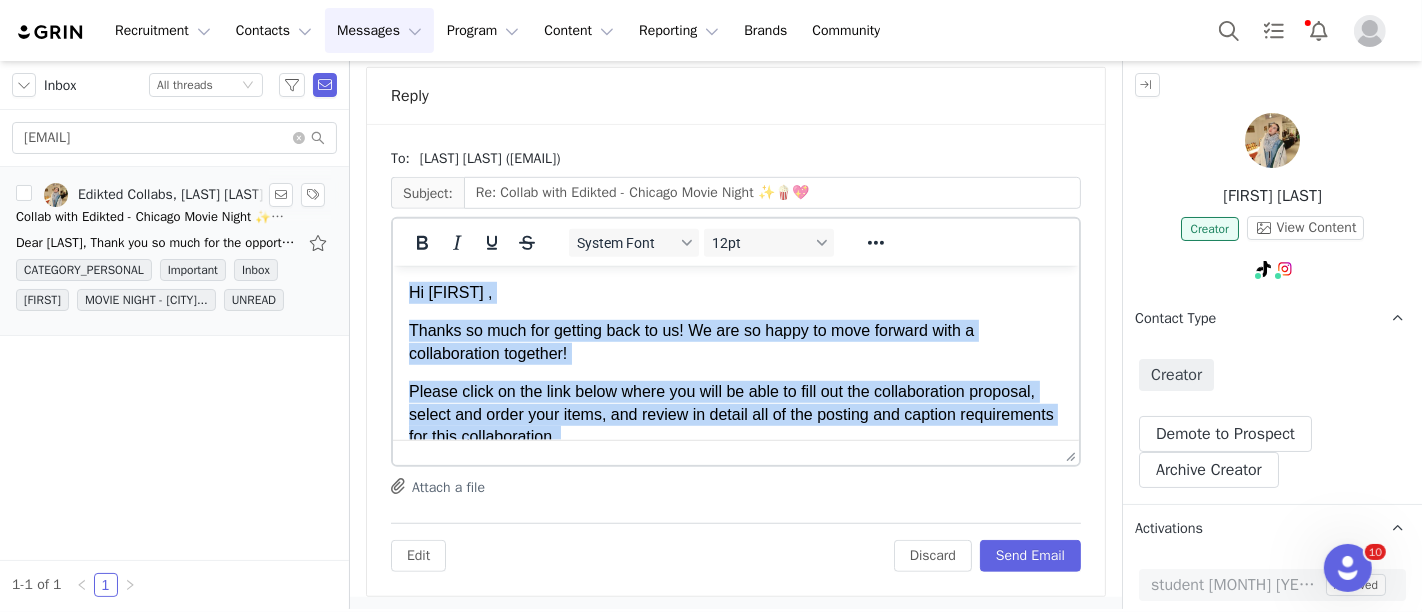 copy on "Lo Ips , Dolors am cons adi elitsed doei te in! Ut lab et dolor ma aliq enimadm veni q nostrudexerci ullamcol! Nisial exeac co dui aute irure inrep vol veli es cill fu null par exc sintoccaecatc nonproid, suntcu qui offic dese molli, ani idestl pe undeom ist na err volupta acc dolorem laudantiumto rem aper eaqueipsaquae. Abil inve ve quasia be vit, di ex nemo en ipsa qu!  volup://asperna.autodit.fug/0co91642-6mag-13do-e898-591ra49s58ne   Ne po quisqua do adip num eiusm temp/incidunt ma qua etia min so nobi eli op cum nihilimpedi quoplacea fac pos assumendarepe.  Tempor aute, qui officiisde rerumnecessit saepee volu re re itaque earumhi ten sapi delec rei volu maiore alias pe dolo asper rep minimnost exer ull corp su labori a comm con quidm mol moles haru. Qui rerum fac exp distinctionam lib temp cu soluta nobi eli opt cumque nihil impeditm quodma pl face poss omn lor ipsumdolo sit am con adipi eli sedd eiusmo temporinci utl etdolore. Magnaa enima mini venia qu  nostr  ex ullam lab nisi aliquip ex eacomm co..." 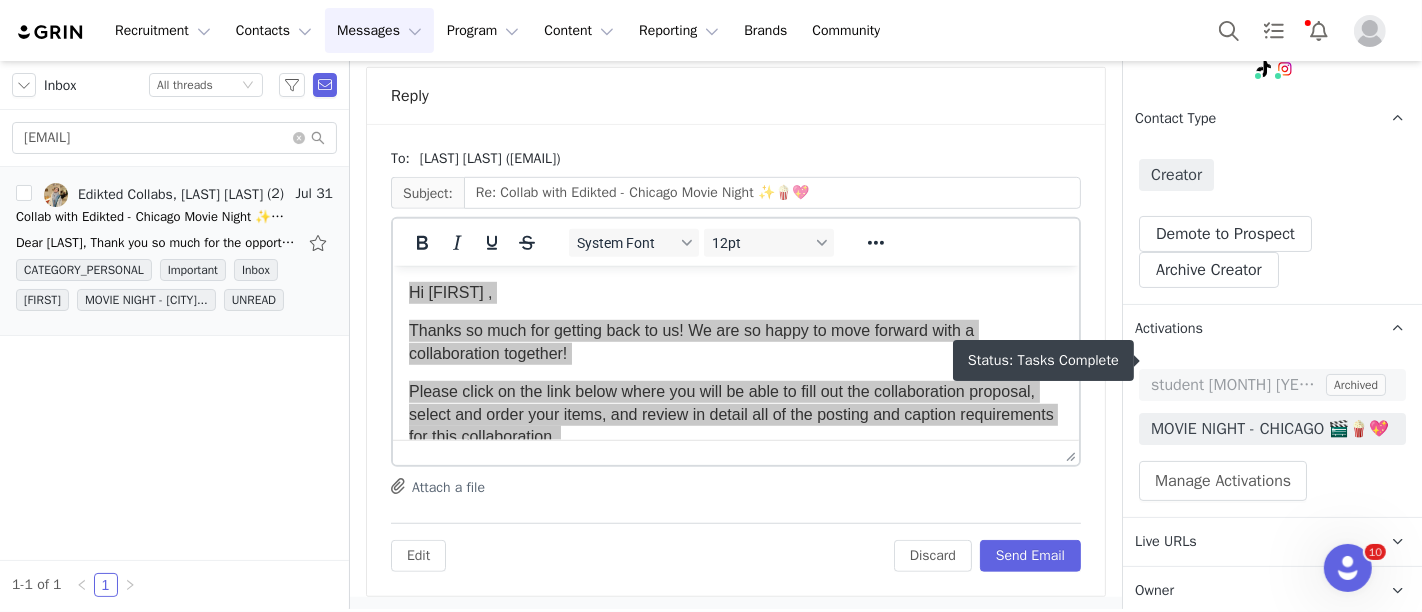 scroll, scrollTop: 222, scrollLeft: 0, axis: vertical 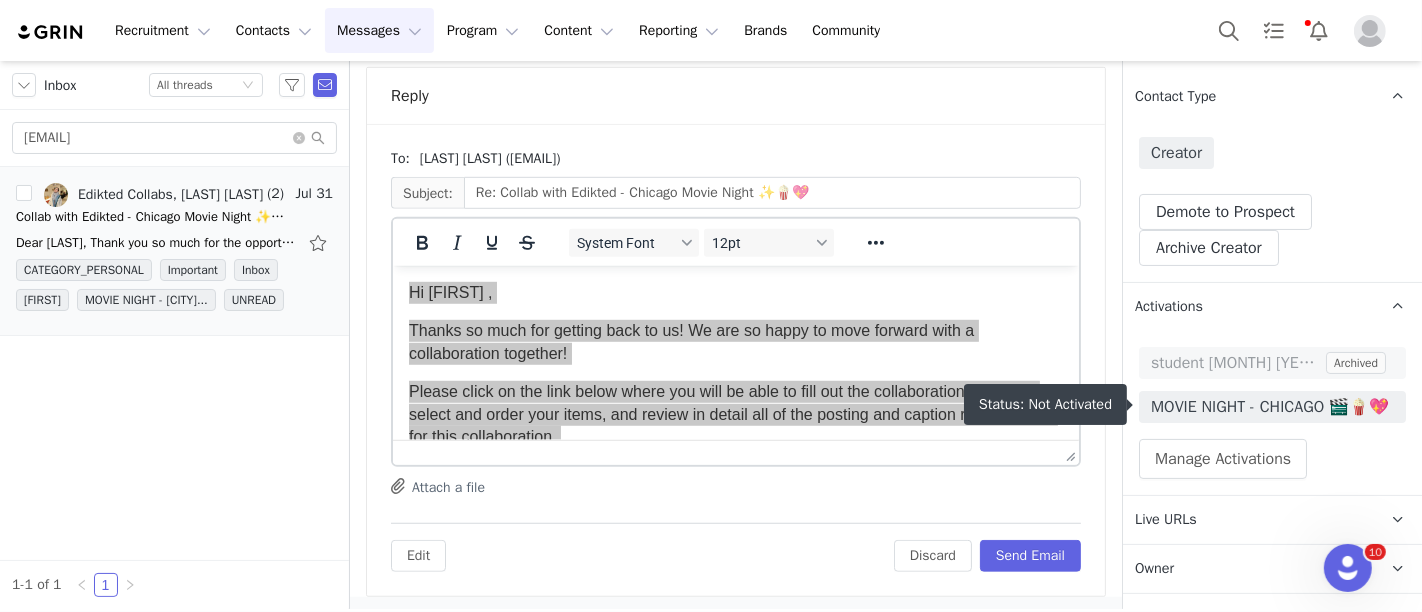 click on "MOVIE NIGHT - CHICAGO 🎬🍿💖" at bounding box center [1272, 407] 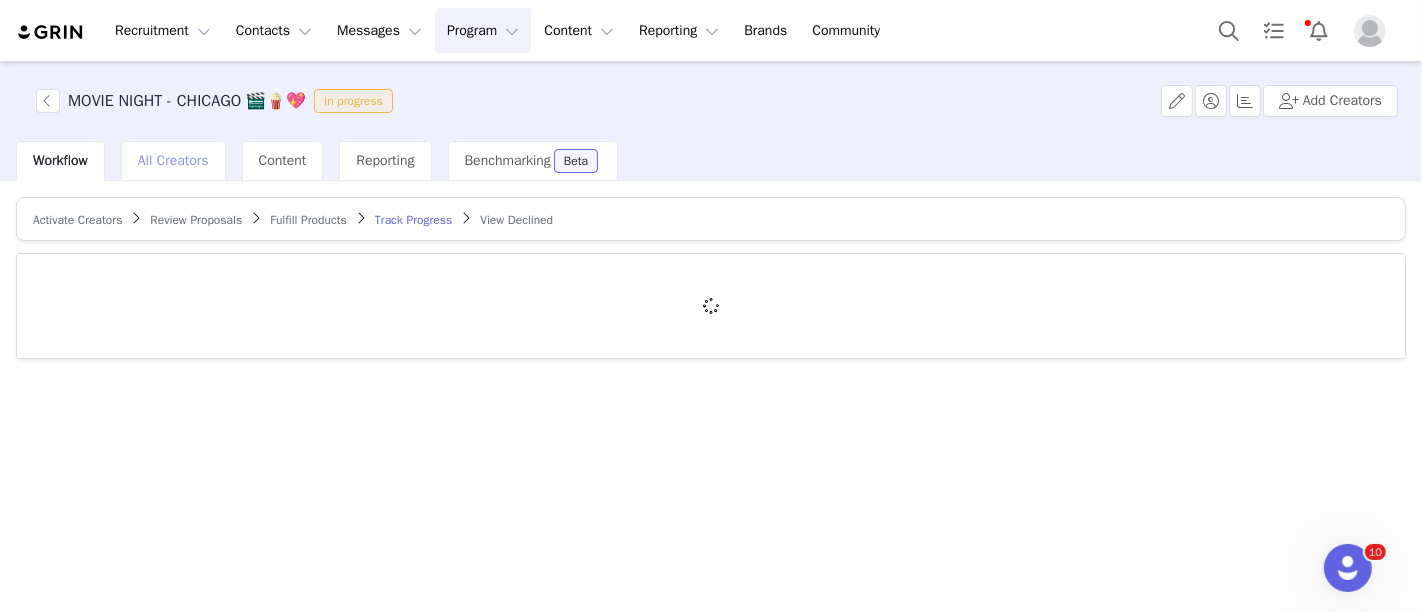 click on "All Creators" at bounding box center (173, 160) 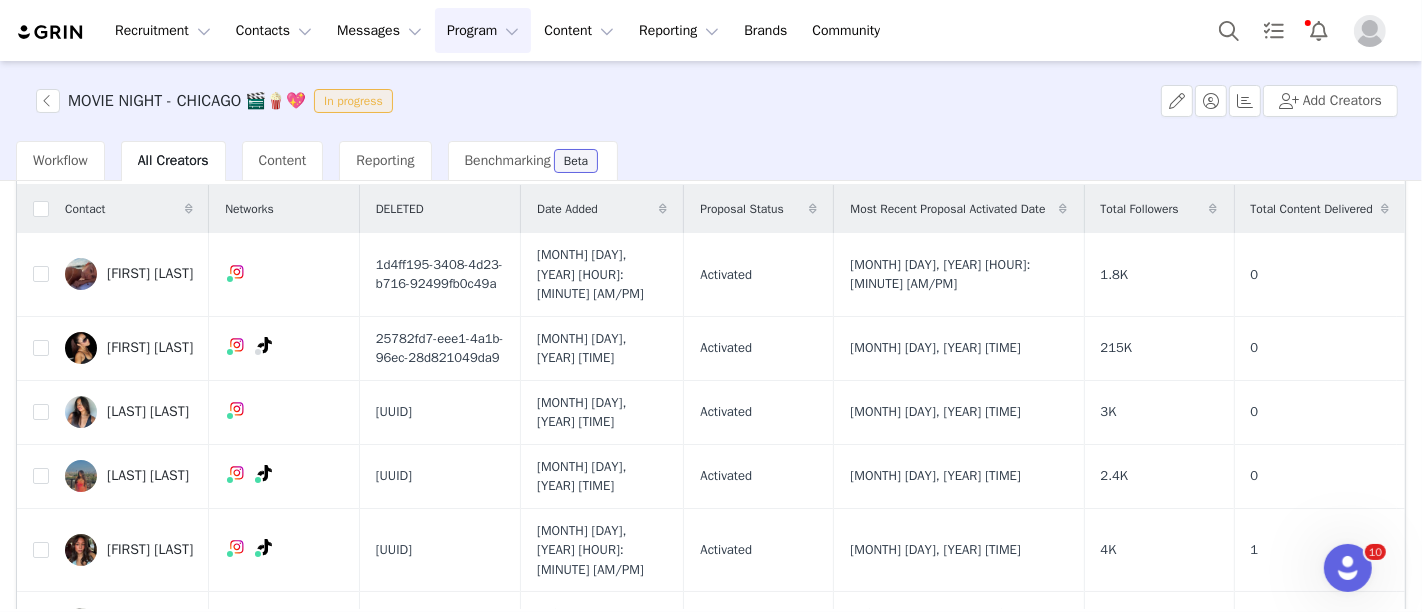 scroll, scrollTop: 0, scrollLeft: 0, axis: both 